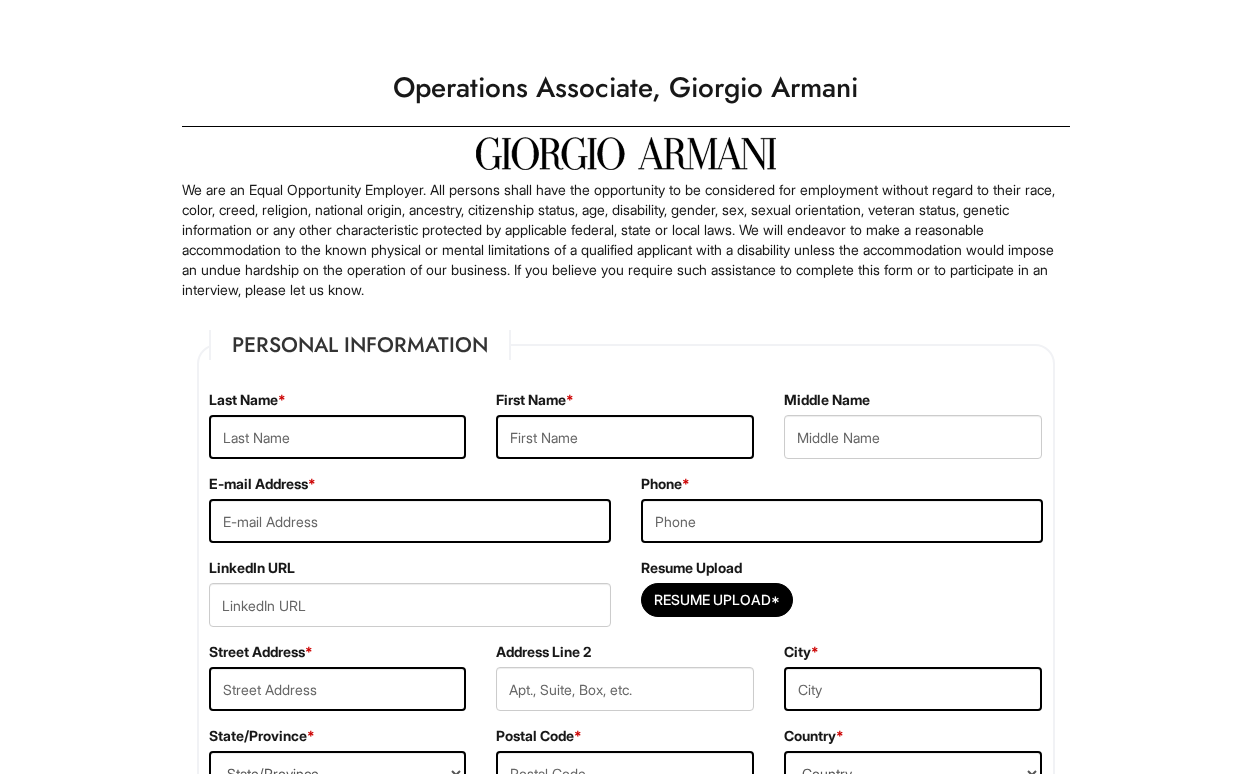 scroll, scrollTop: 0, scrollLeft: 0, axis: both 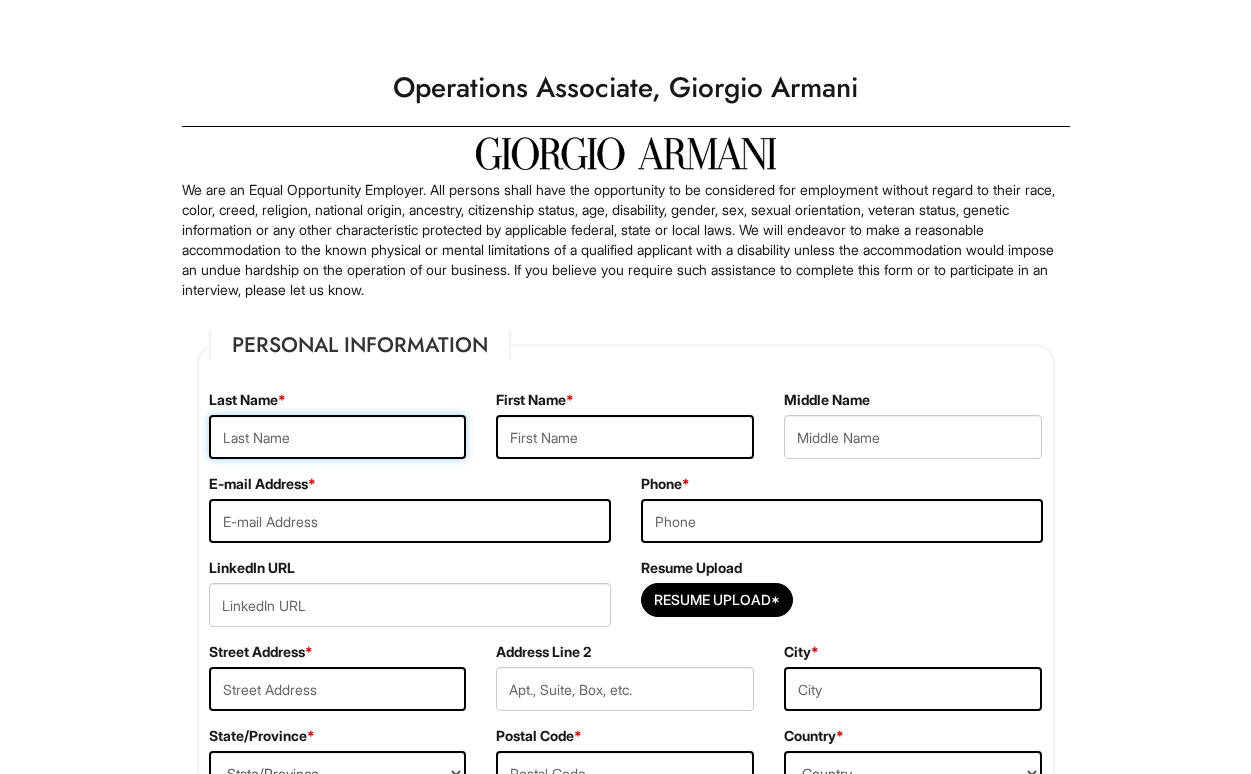 click at bounding box center [338, 437] 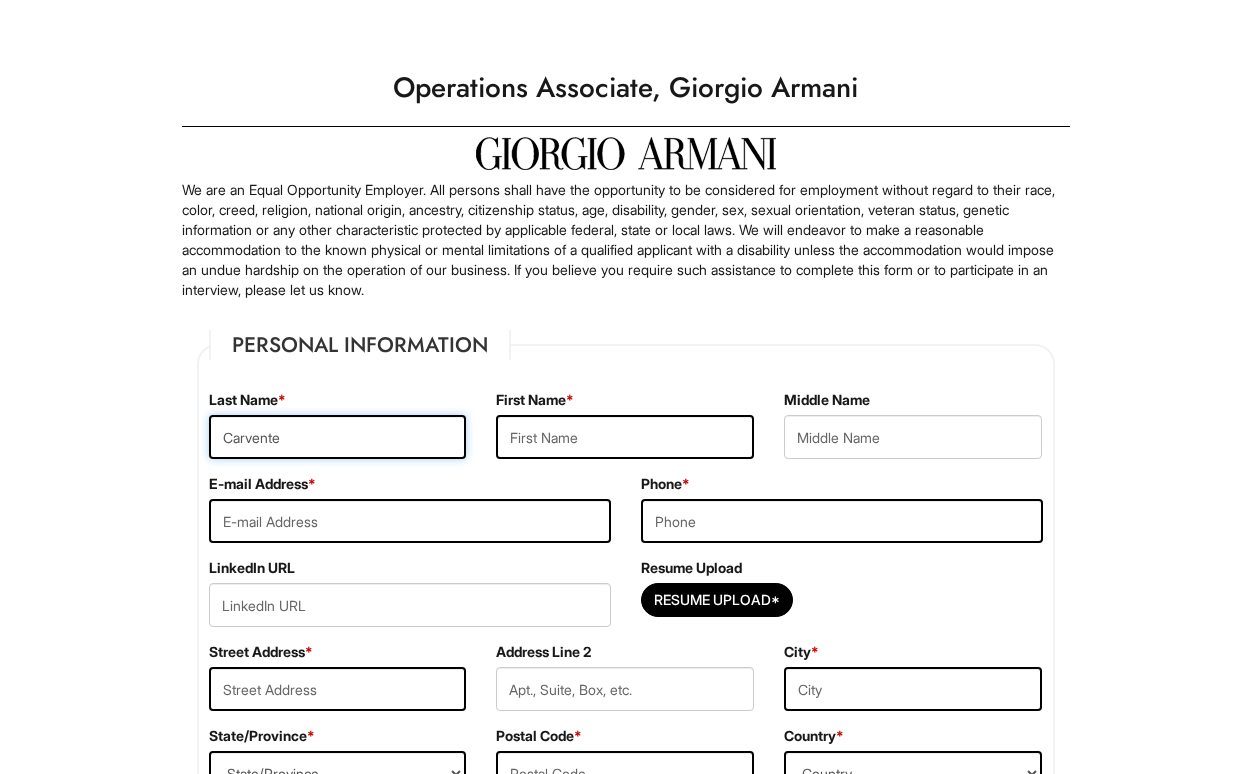 type on "Carvente" 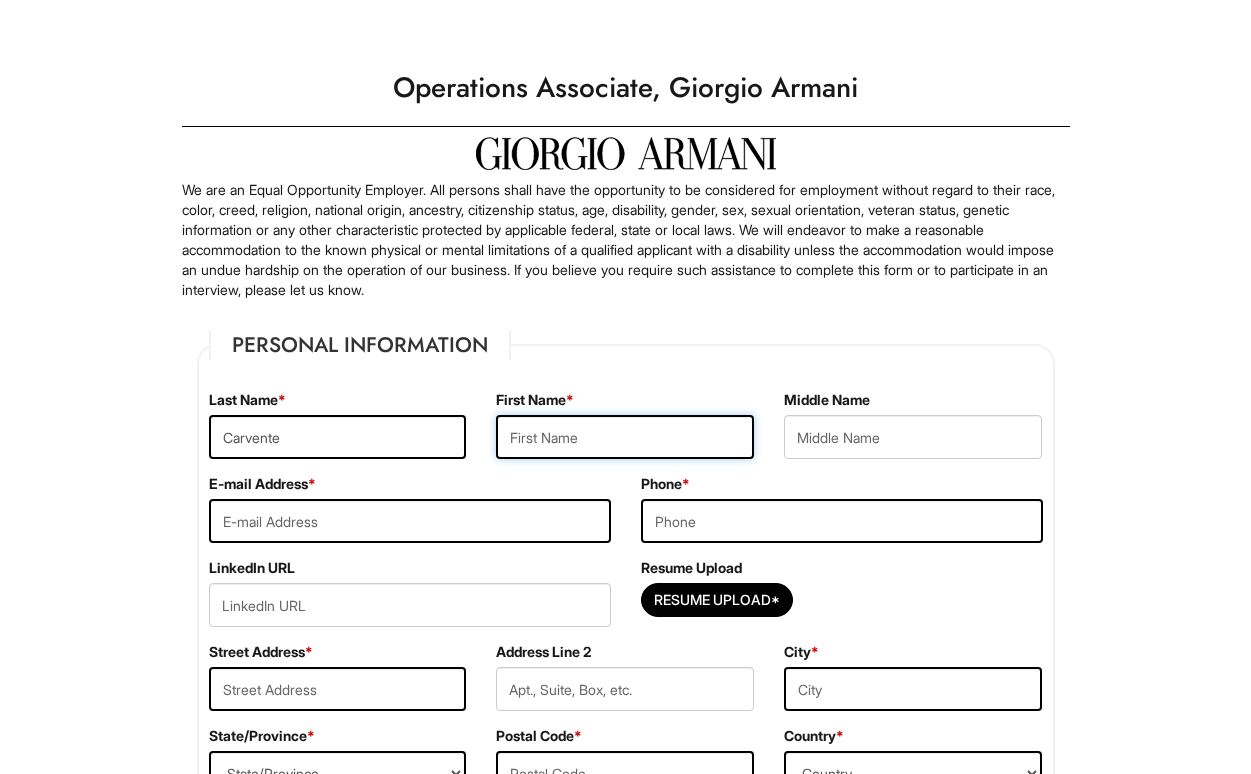 click at bounding box center [625, 437] 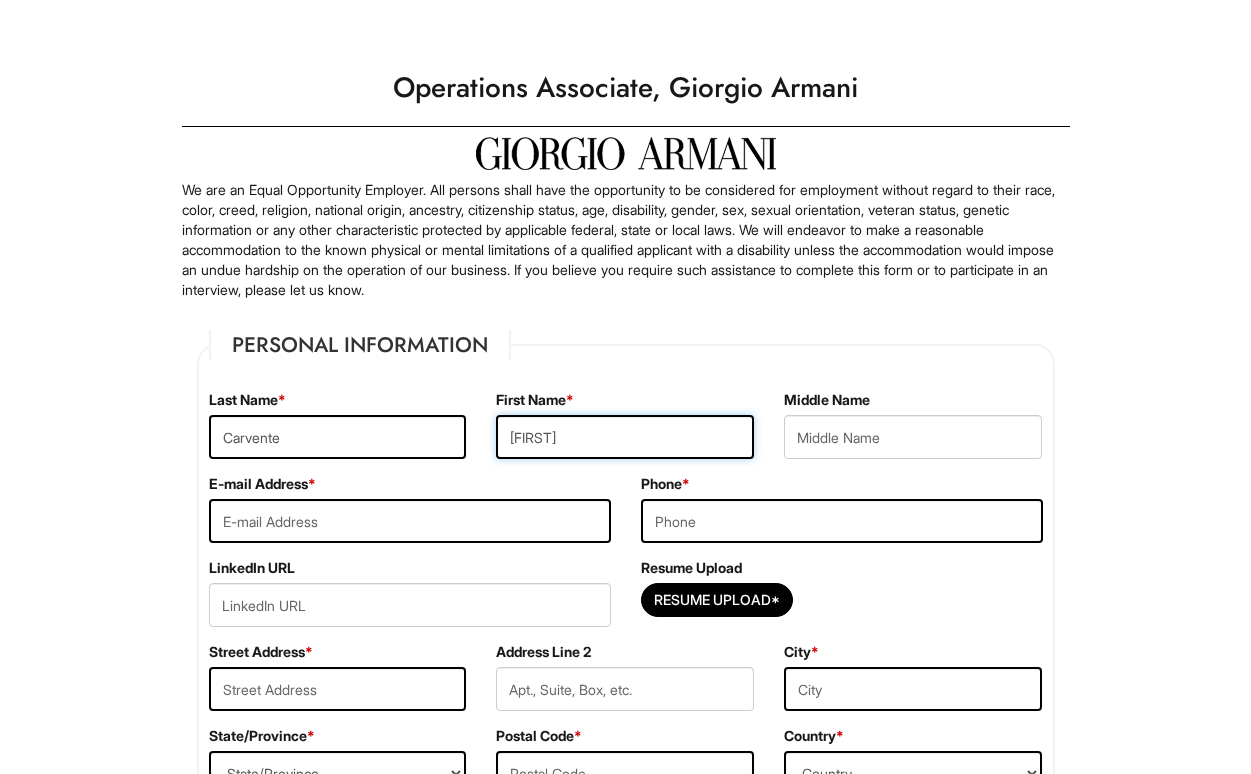 type on "[FIRST]" 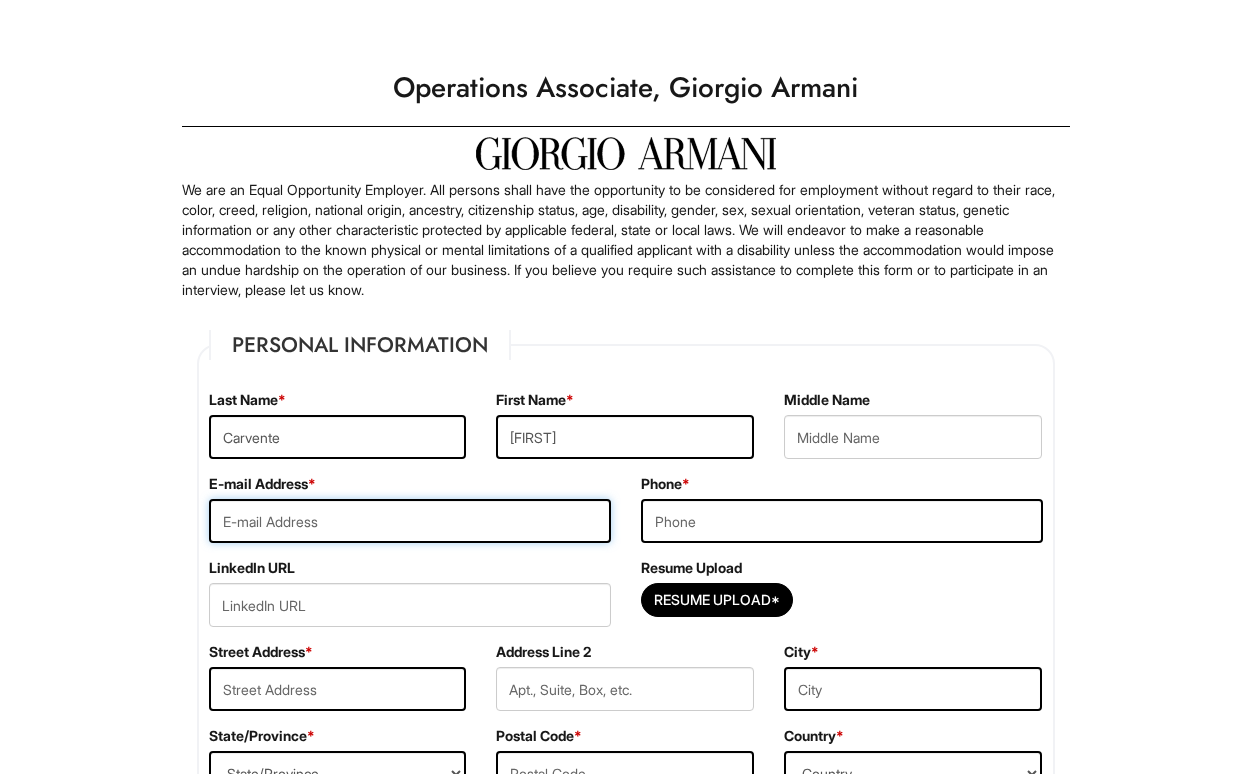 click at bounding box center (410, 521) 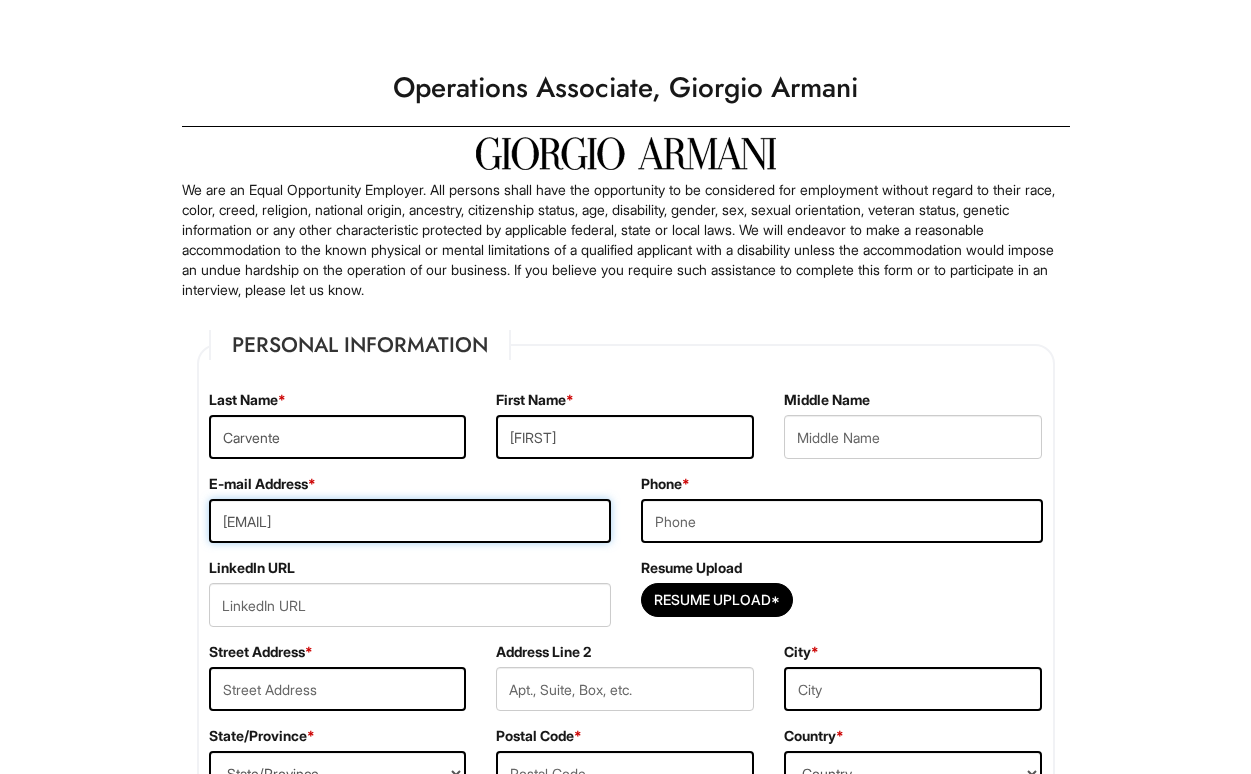 type on "[EMAIL]" 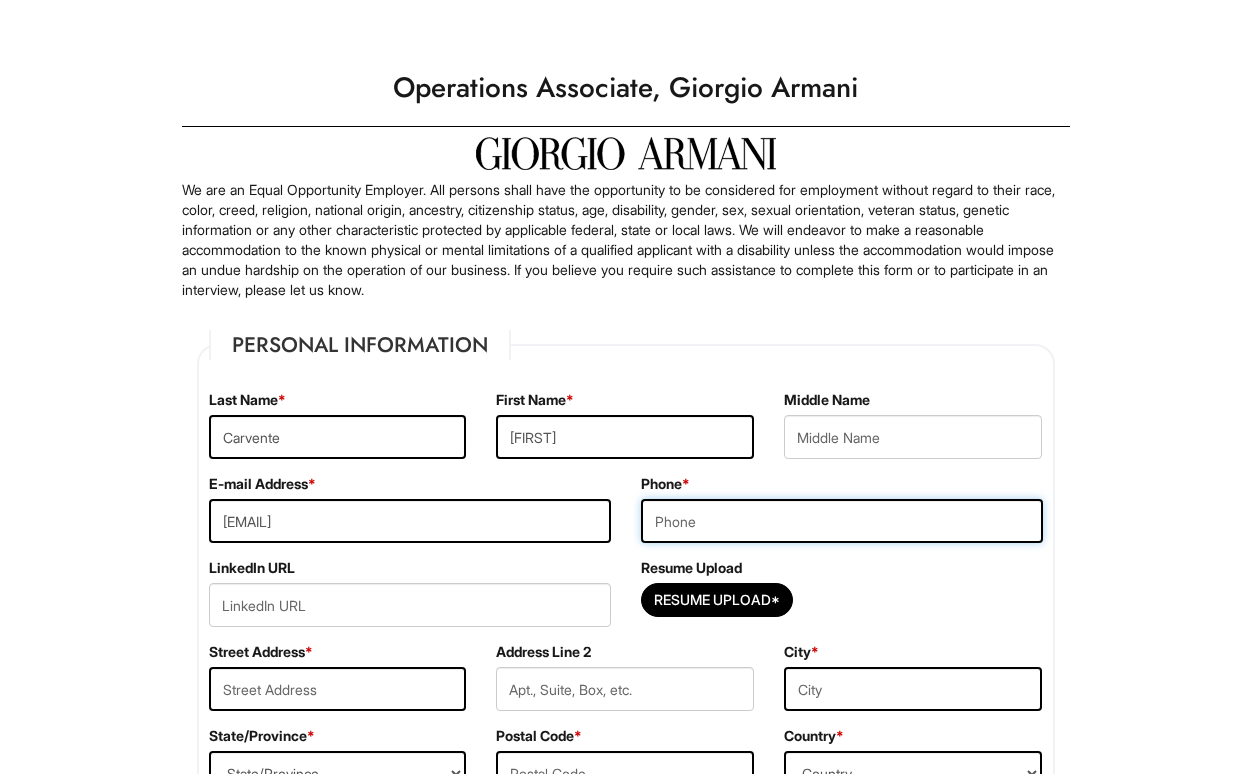 click at bounding box center (842, 521) 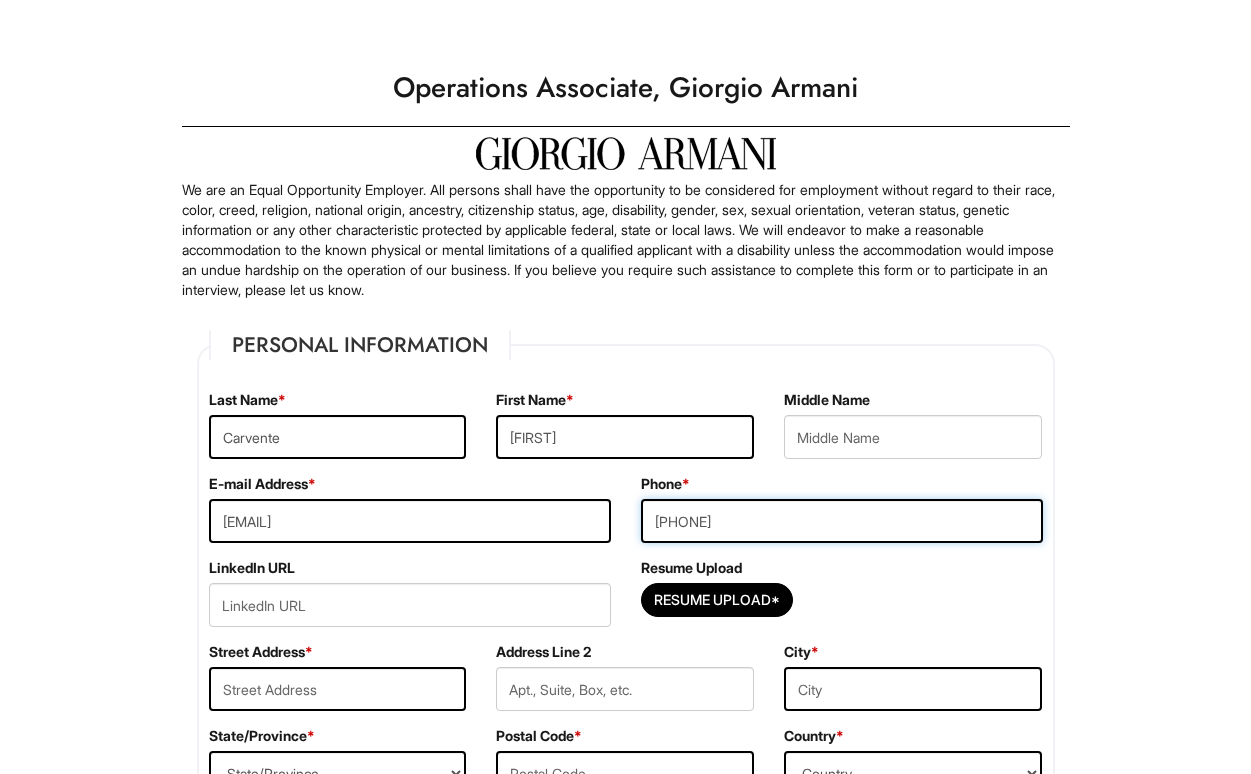 type on "[PHONE]" 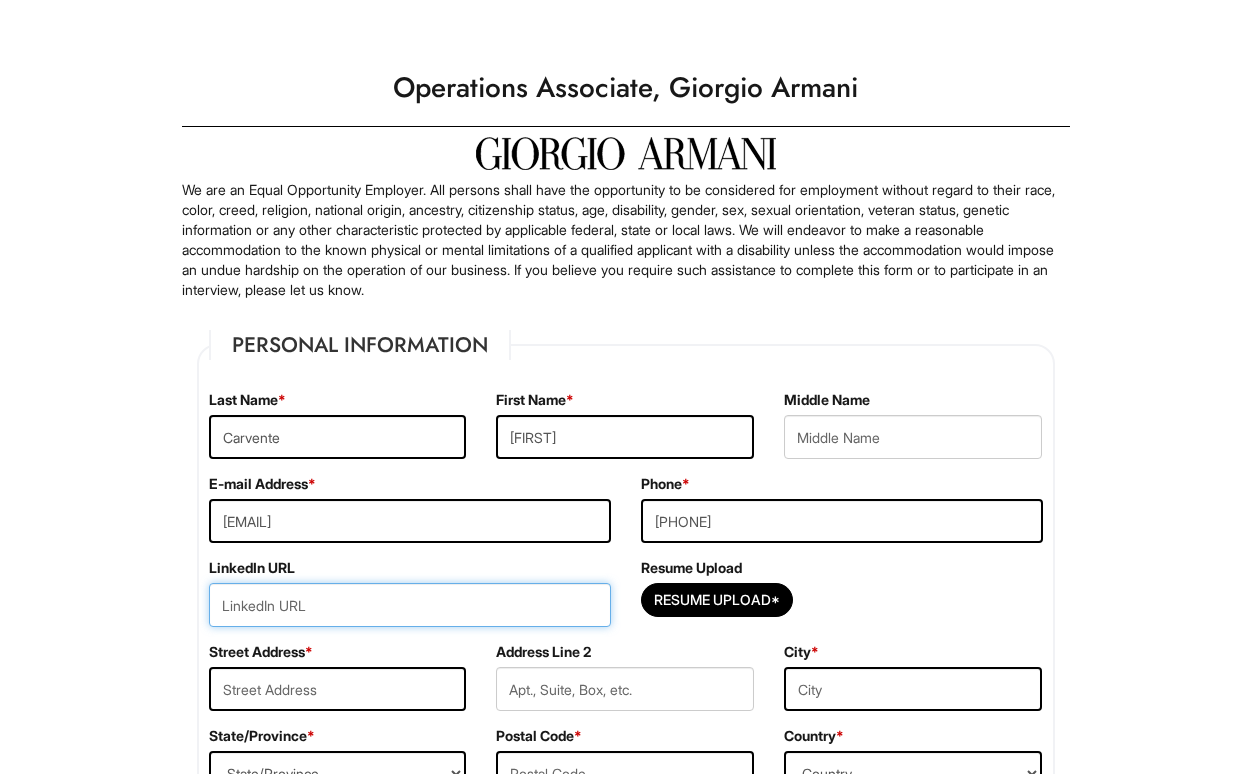 click at bounding box center (410, 605) 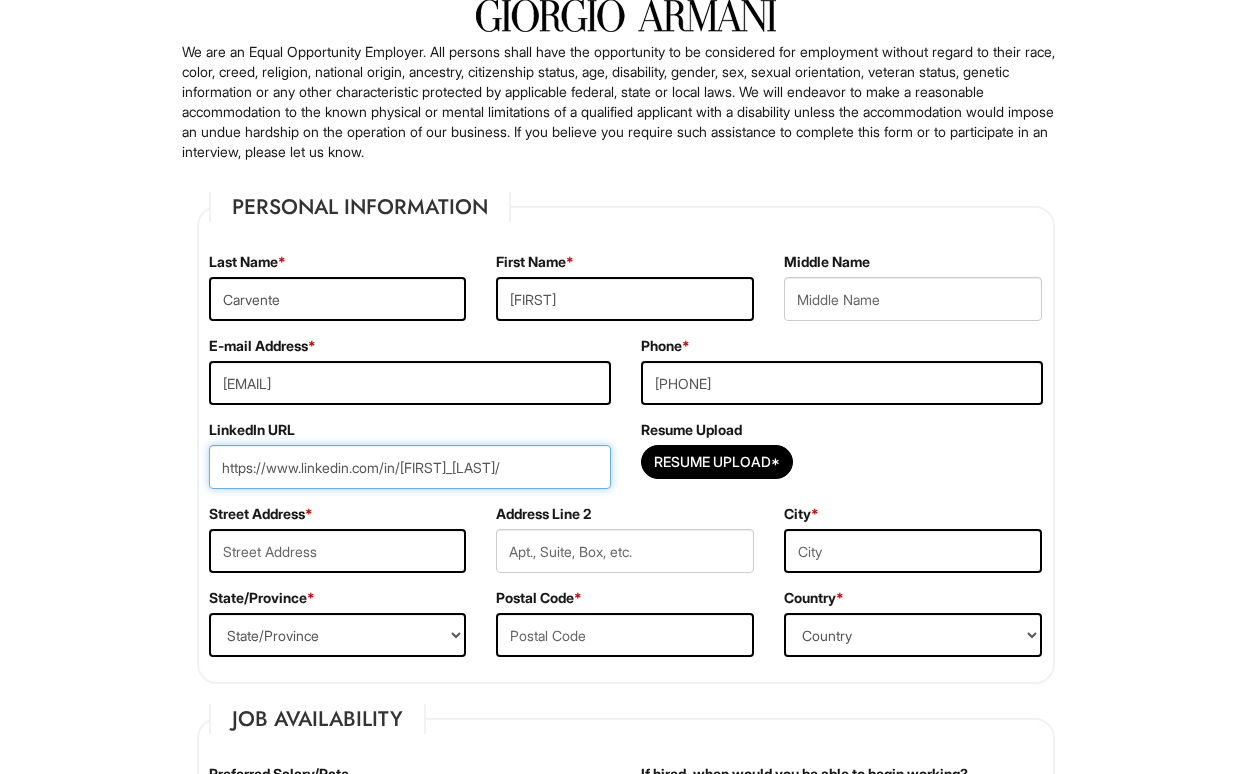 scroll, scrollTop: 141, scrollLeft: 0, axis: vertical 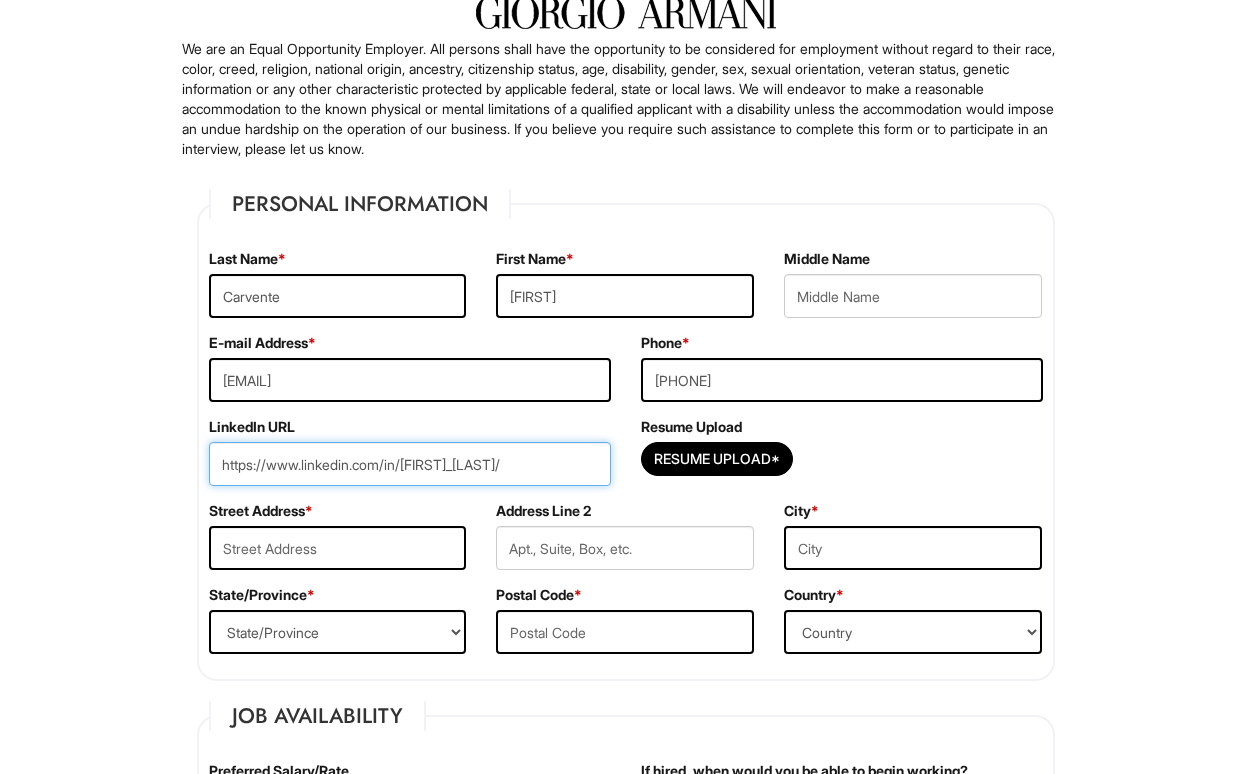 type on "https://www.linkedin.com/in/[FIRST]_[LAST]/" 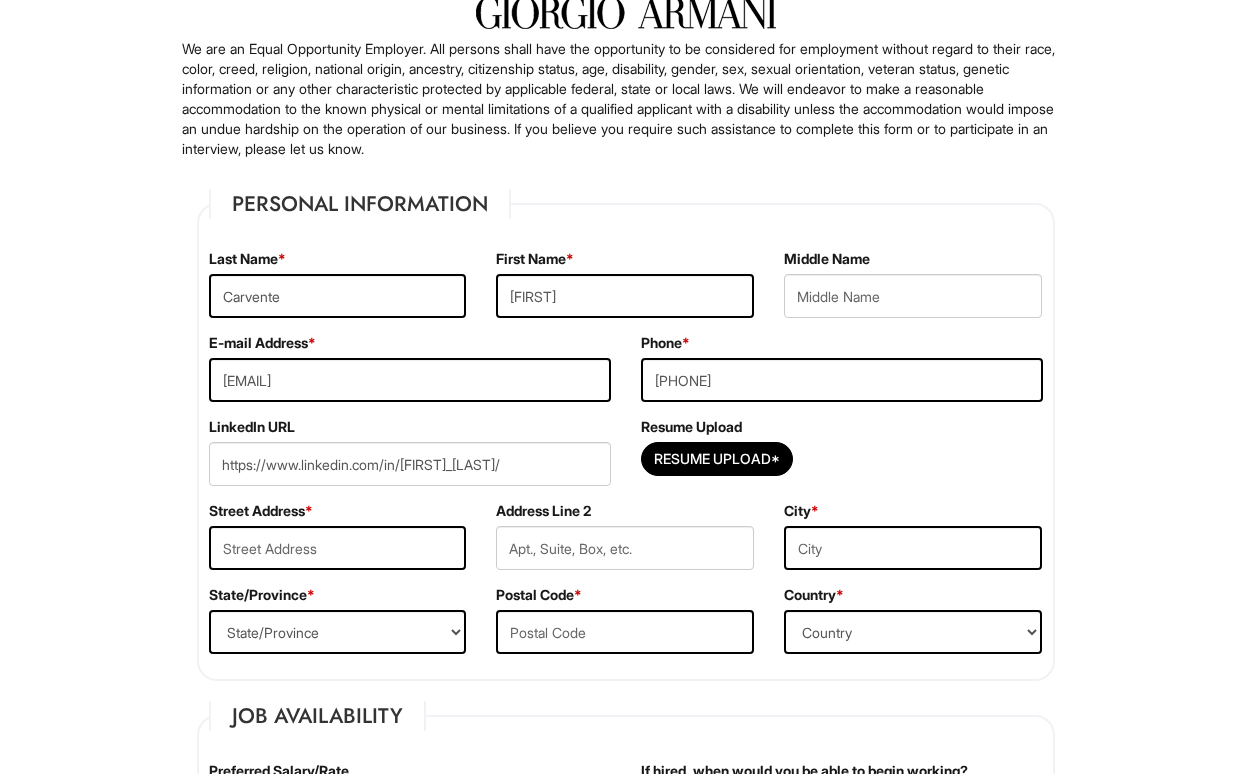 click on "Resume Upload*" at bounding box center (842, 464) 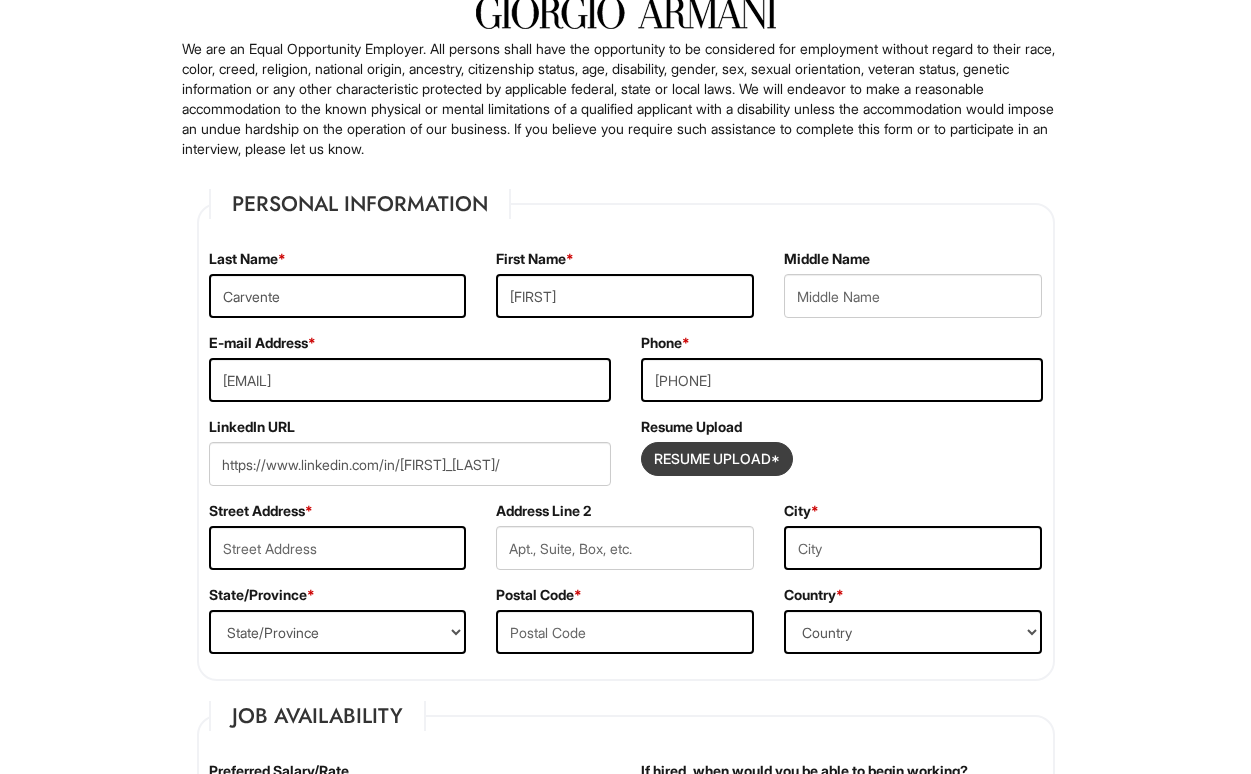 click at bounding box center [717, 459] 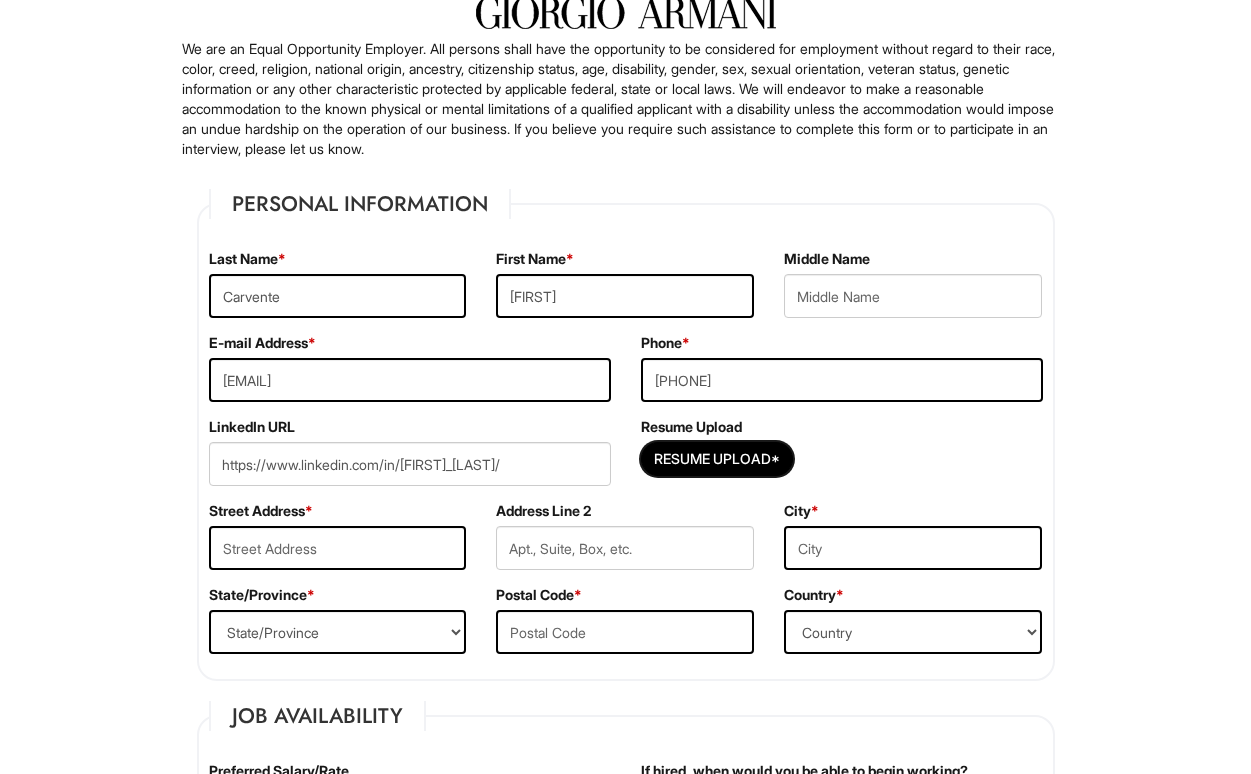 type on "C:\fakepath\Carvente [FIRST] Resume.pdf" 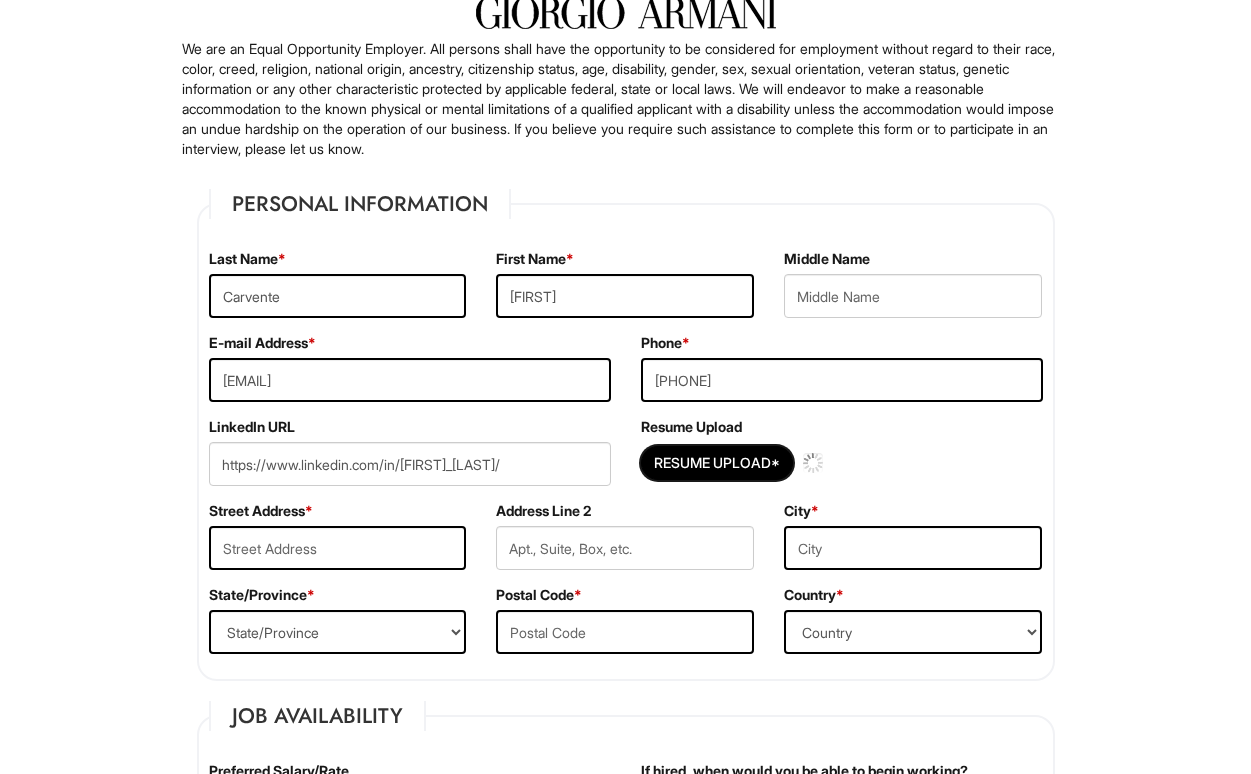 type 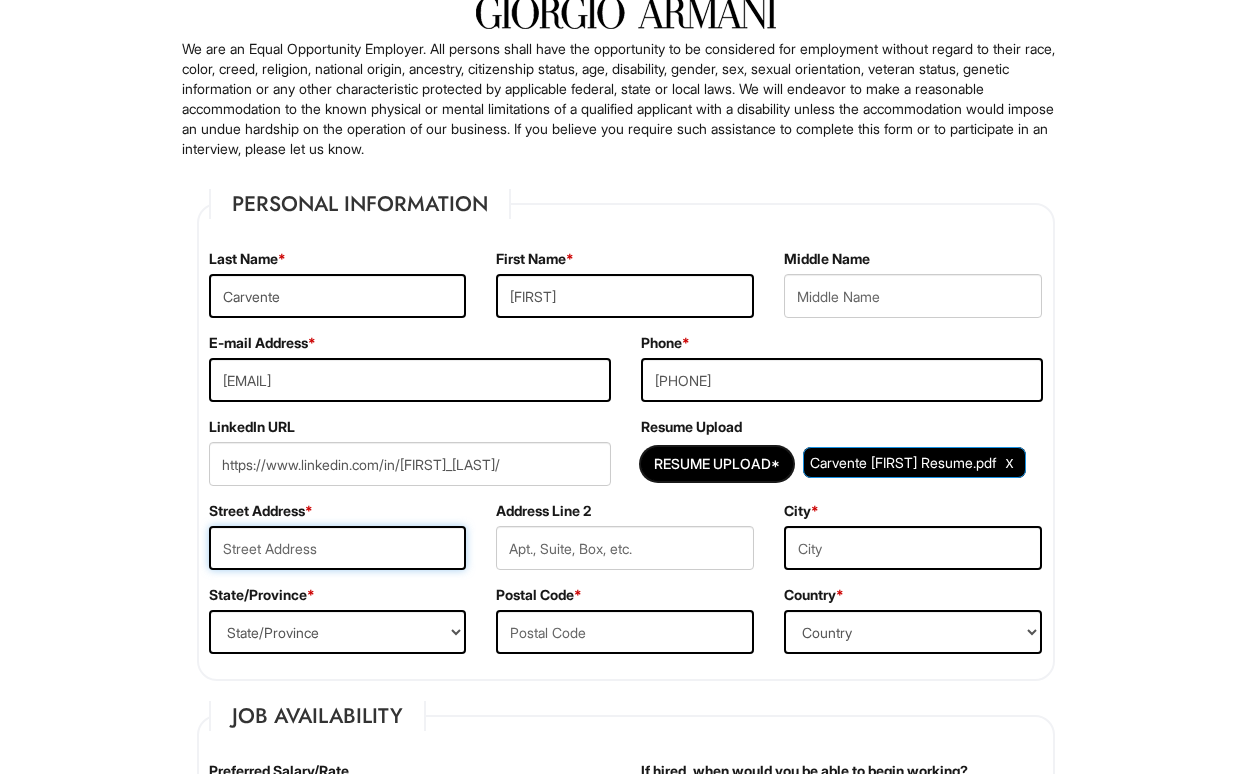 click at bounding box center [338, 548] 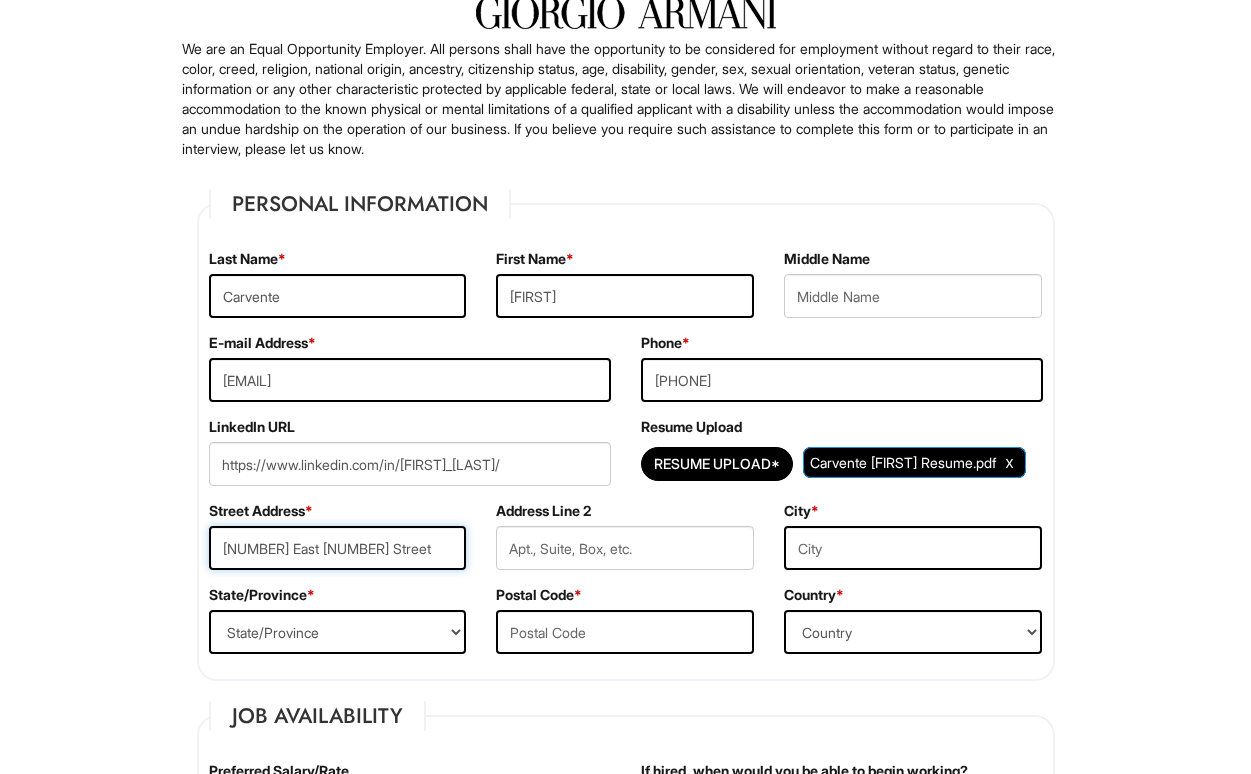 type on "[NUMBER] East [NUMBER] Street" 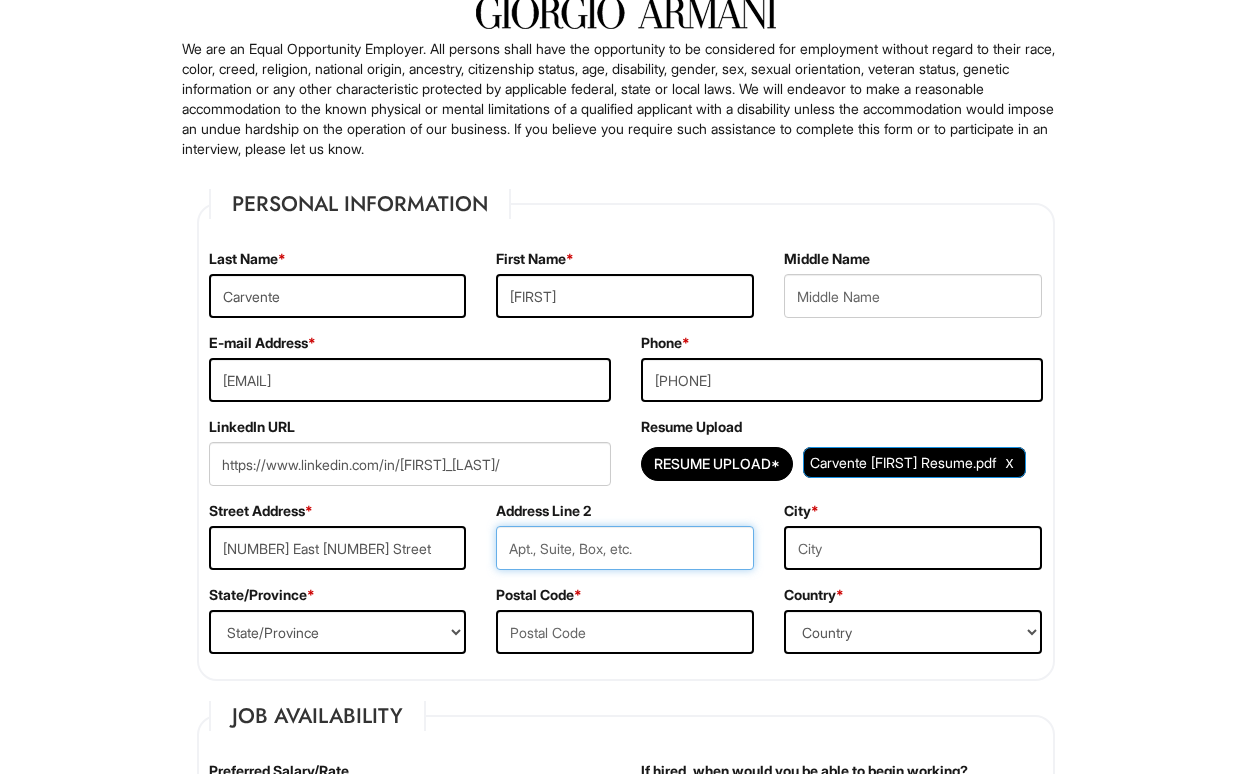 click at bounding box center [625, 548] 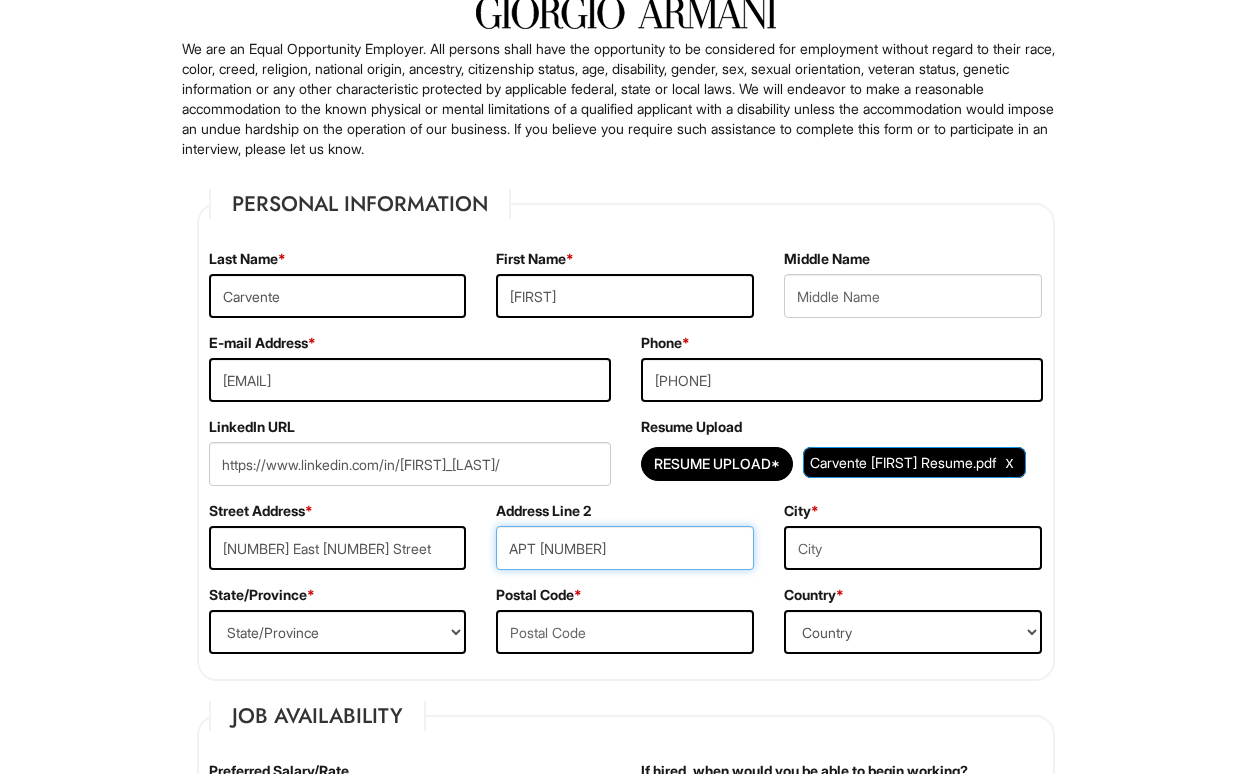 type on "APT [NUMBER]" 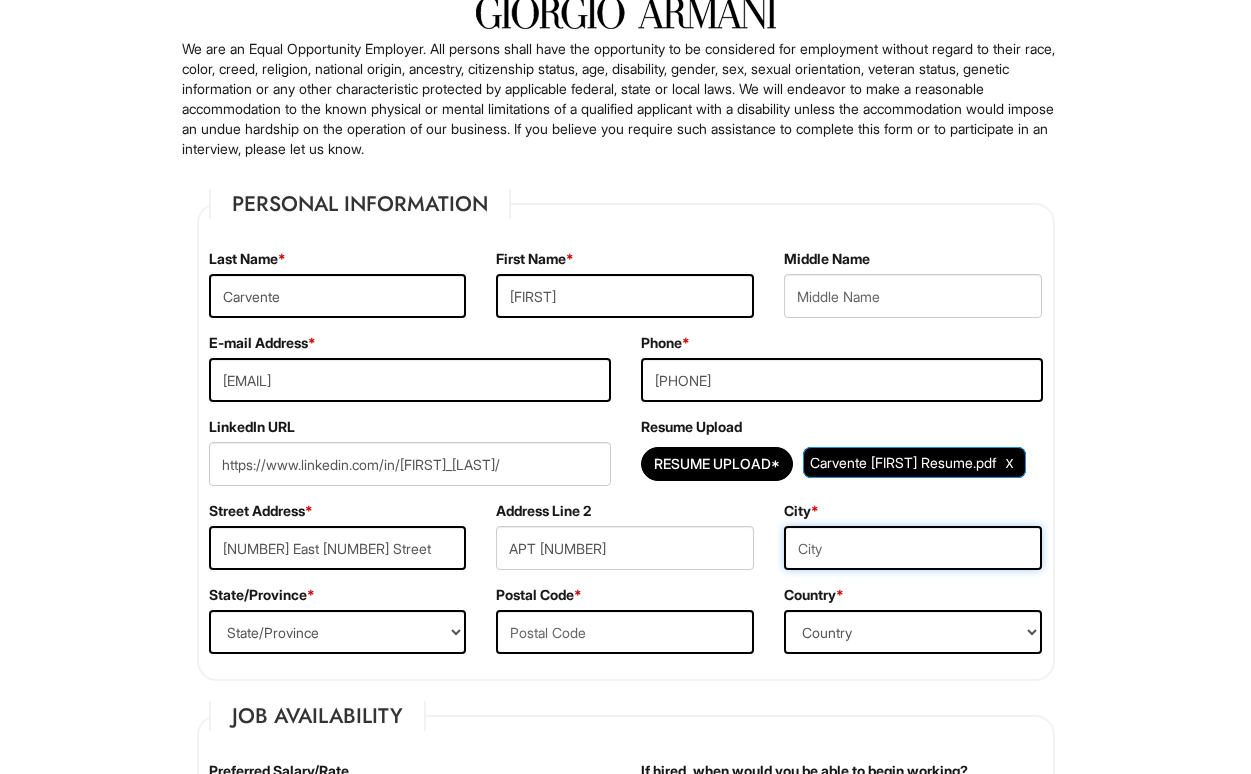 click at bounding box center (913, 548) 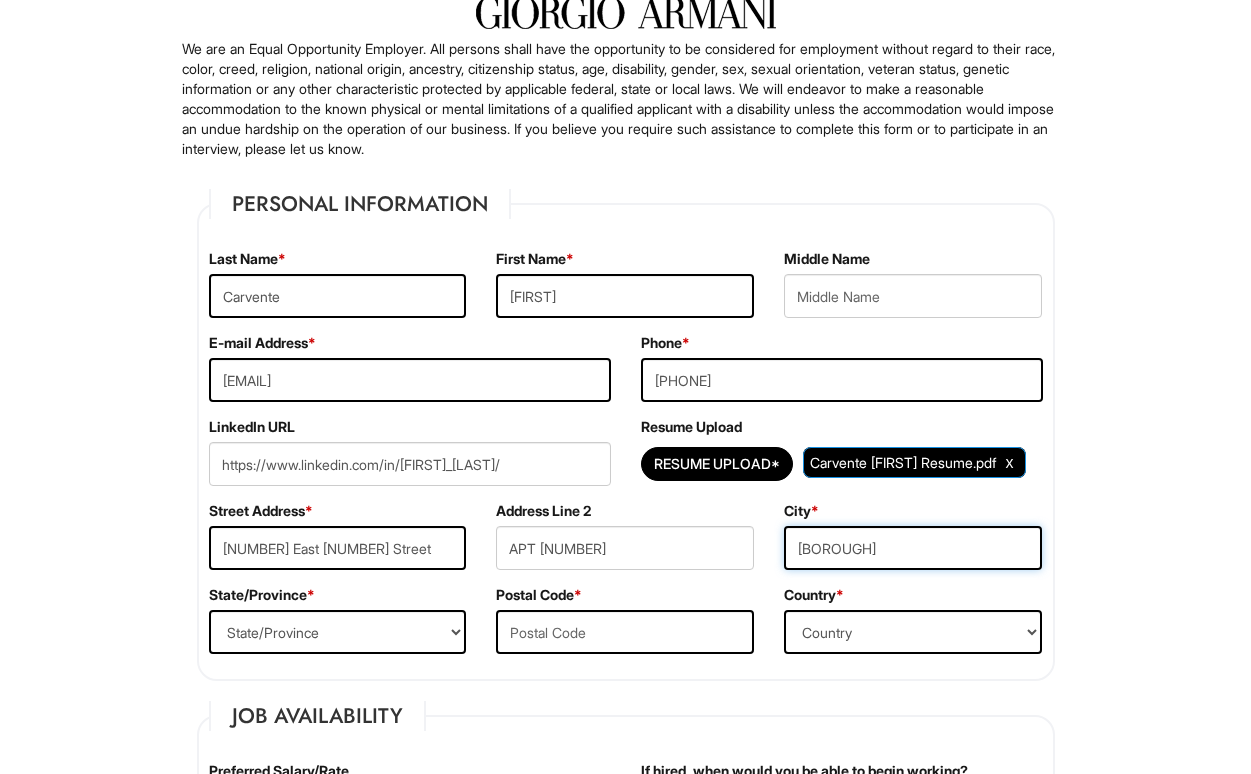 type on "[BOROUGH]" 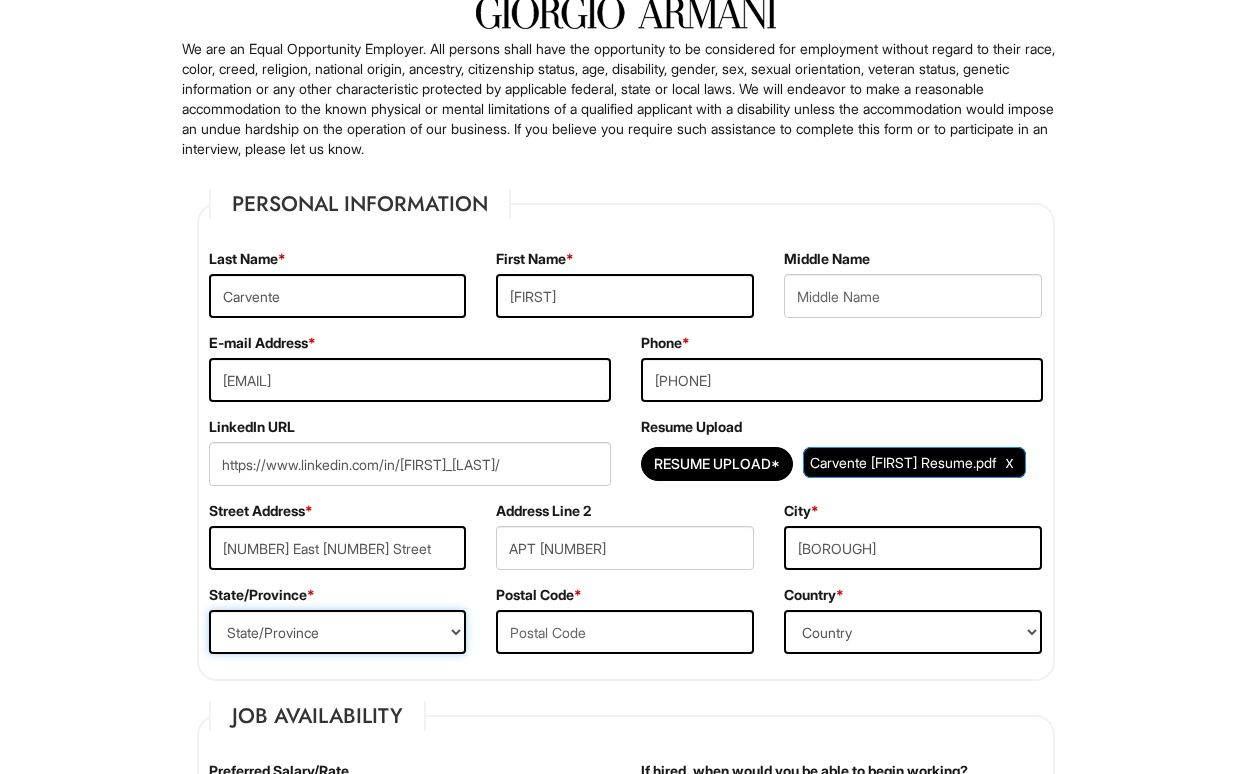 click on "State/Province ALABAMA ALASKA ARIZONA ARKANSAS CALIFORNIA COLORADO CONNECTICUT DELAWARE DISTRICT OF COLUMBIA FLORIDA GEORGIA HAWAII IDAHO ILLINOIS INDIANA IOWA KANSAS KENTUCKY LOUISIANA MAINE MARYLAND MASSACHUSETTS MICHIGAN MINNESOTA MISSISSIPPI MISSOURI MONTANA NEBRASKA NEVADA NEW HAMPSHIRE NEW JERSEY NEW MEXICO NEW YORK NORTH CAROLINA NORTH DAKOTA OHIO OKLAHOMA OREGON PENNSYLVANIA RHODE ISLAND SOUTH CAROLINA SOUTH DAKOTA TENNESSEE TEXAS UTAH VERMONT VIRGINIA WASHINGTON WEST VIRGINIA WISCONSIN WYOMING CA-ALBERTA CA-BRITISH COLUMBIA CA-MANITOBA CA-NEW BRUNSWICK CA-NEWFOUNDLAND CA-NOVA SCOTIA CA-NORTHWEST TERRITORIES CA-NUNAVUT CA-ONTARIO CA-PRINCE EDWARD ISLAND CA-QUEBEC CA-SASKATCHEWAN CA-YUKON TERRITORY US-AMERICAN SAMOA US-FEDERATED STATES OF MICRONESIA US-GUAM US-MARSHALL ISLANDS US-NORTHERN MARIANA ISLANDS US-PALAU US-PUERTO RICO" at bounding box center [338, 632] 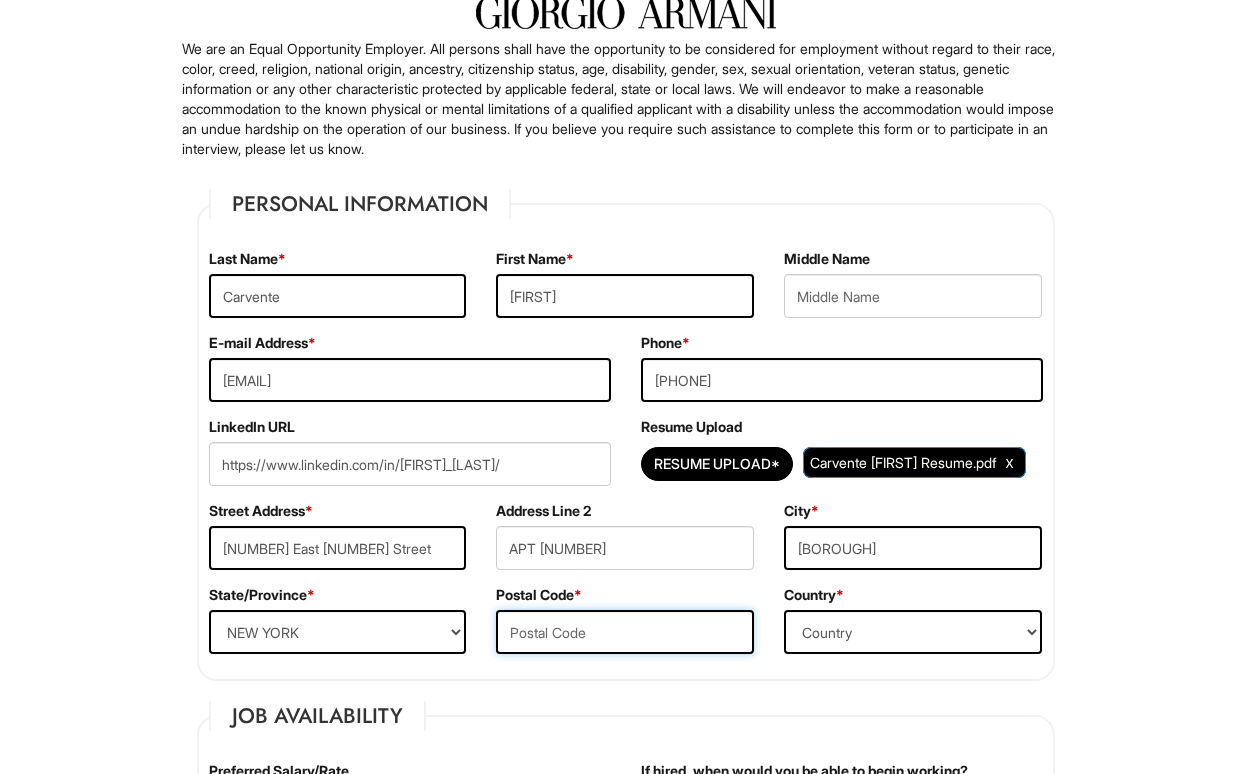 click at bounding box center (625, 632) 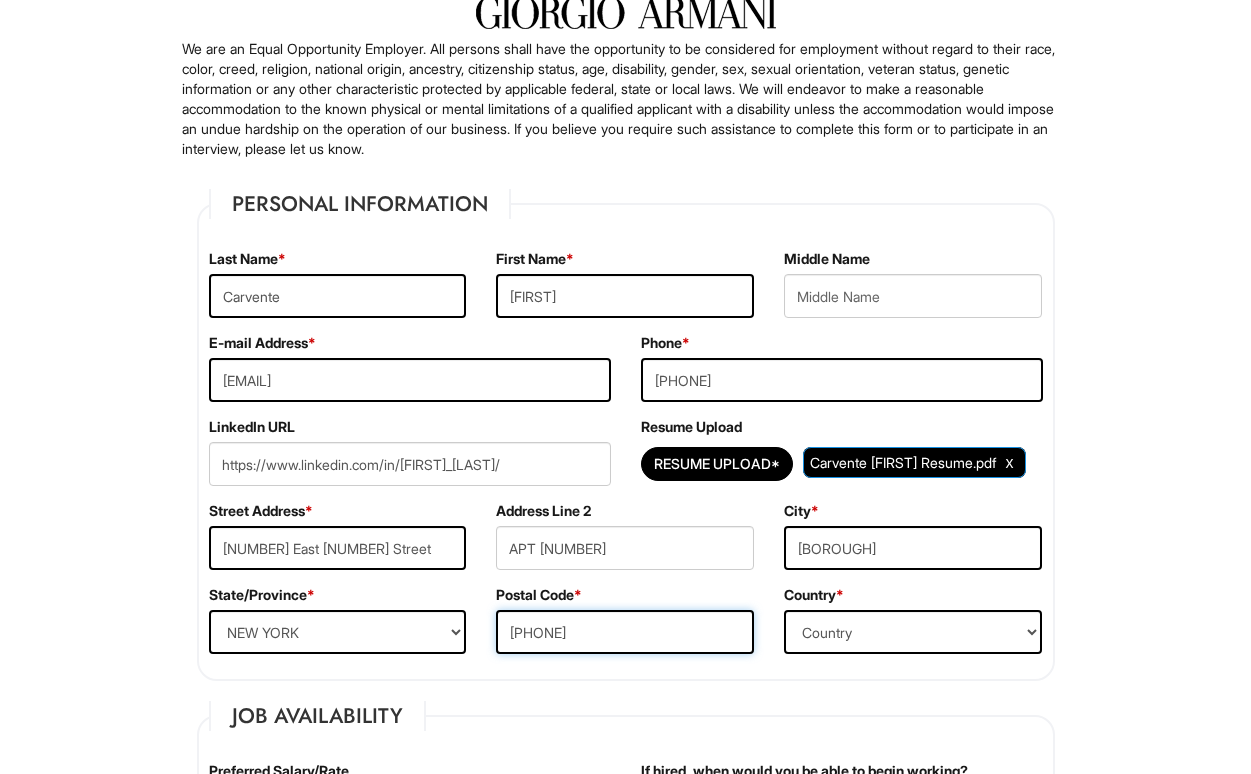 type on "2" 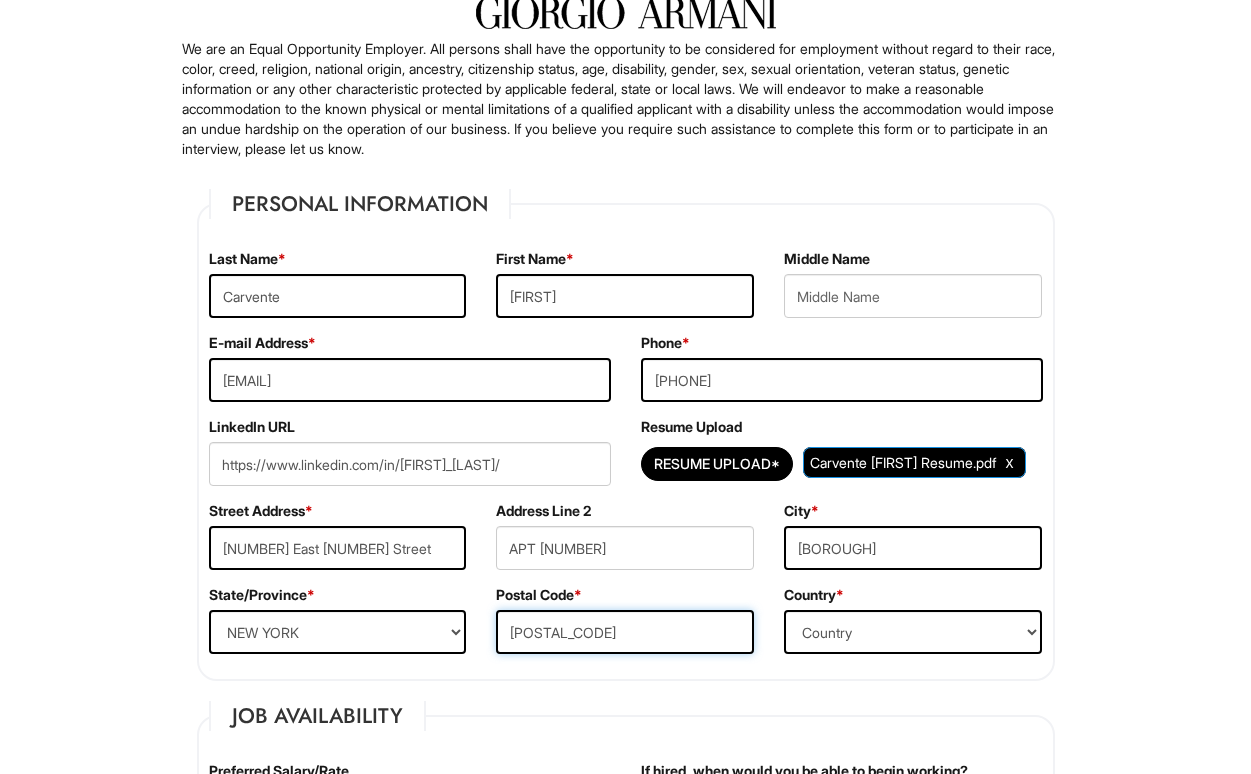 type on "[POSTAL_CODE]" 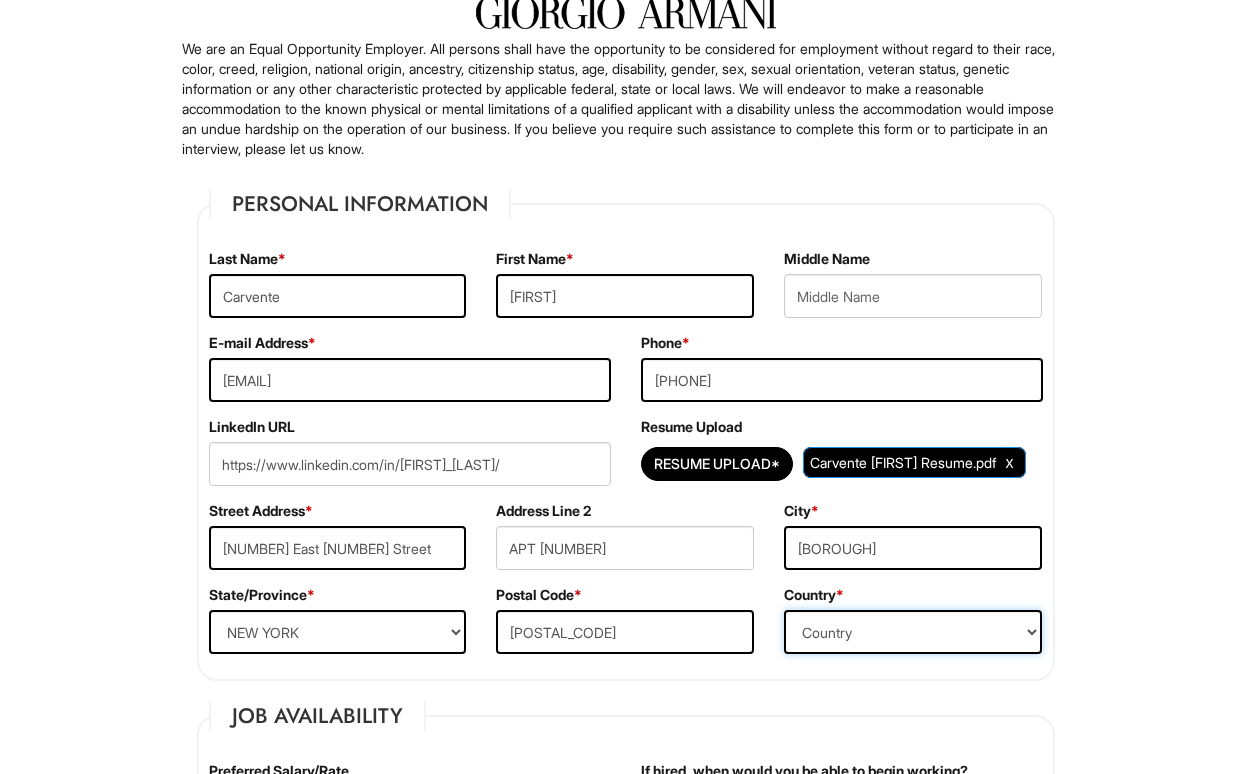 click on "Country Afghanistan Albania Algeria American Samoa Andorra Angola Anguilla Antarctica Antigua Argentina Armenia Aruba Ascension Australia Austria Azerbaijan Bahamas Bahrain Bangladesh Barbados Barbuda Belarus Belgium Belize Benin Bermuda Bhutan Bolivia Bosnia & Herzegovina Botswana Brazil British Virgin Islands Brunei Darussalam Bulgaria Burkina Faso Burundi Cambodia Cameroon Canada Cape Verde Islands Cayman Islands Central African Republic Chad Chatham Island Chile China Christmas Island Cocos-Keeling Islands Colombia Comoros Congo Cook Islands Costa Rica Croatia Cuba Curaçao Cyprus Czech Republic Democratic Republic of the Congo Denmark Diego Garcia Djibouti Dominica Dominican Republic East Timor Easter Island Ecuador Egypt El Salvador Ellipso (Mobile Satellite service) EMSAT (Mobile Satellite service) Equatorial Guinea Eritrea Estonia Ethiopia European Union Falkland Islands (Malvinas) Faroe Islands Fiji Islands Finland France French Antilles French Guiana French Polynesia Gabonese Republic Gambia Georgia" at bounding box center (913, 632) 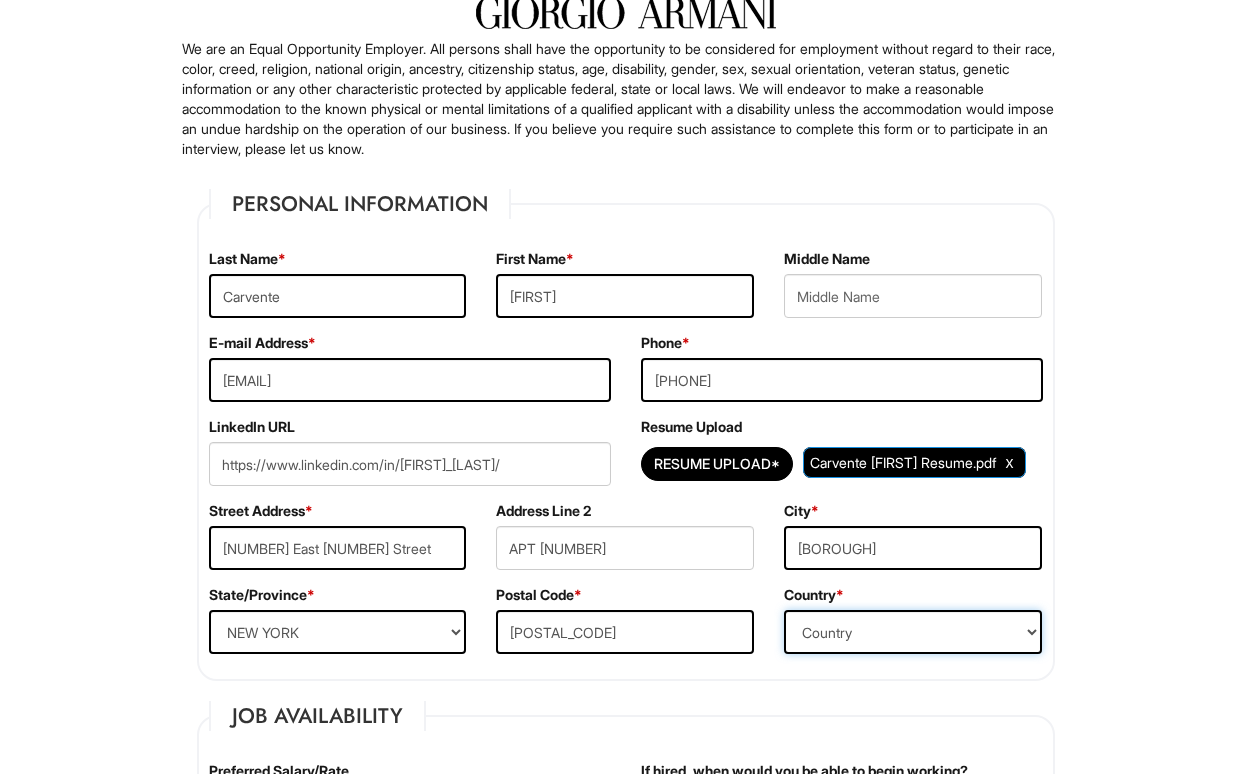 select on "United States of America" 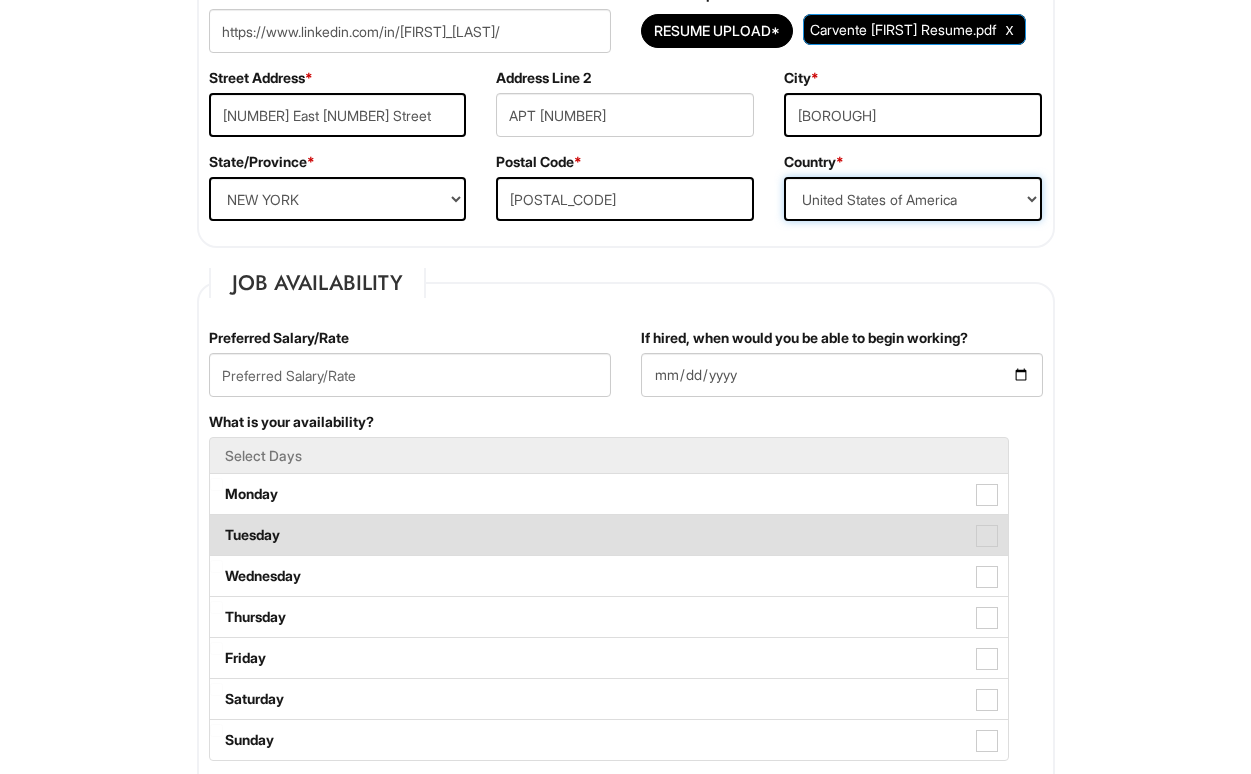 scroll, scrollTop: 588, scrollLeft: 0, axis: vertical 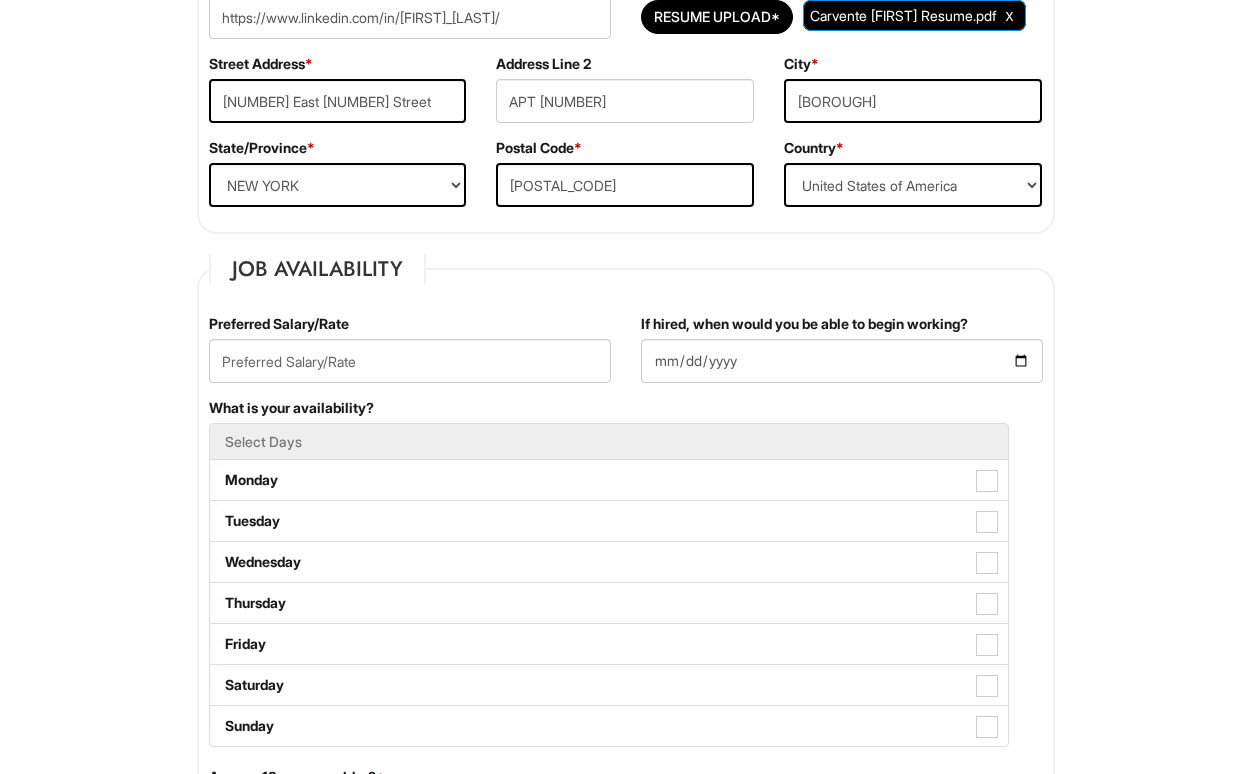 click on "If hired, when would you be able to begin working?" at bounding box center (842, 356) 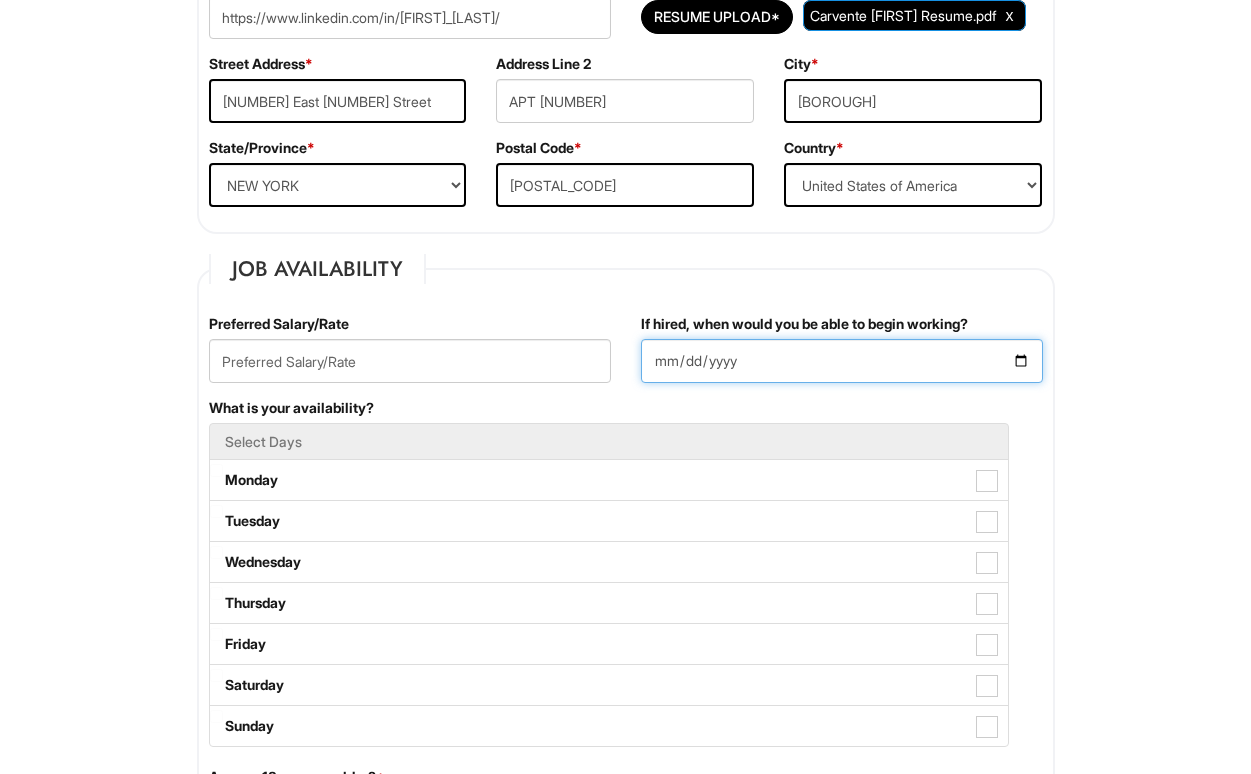 click on "If hired, when would you be able to begin working?" at bounding box center [842, 361] 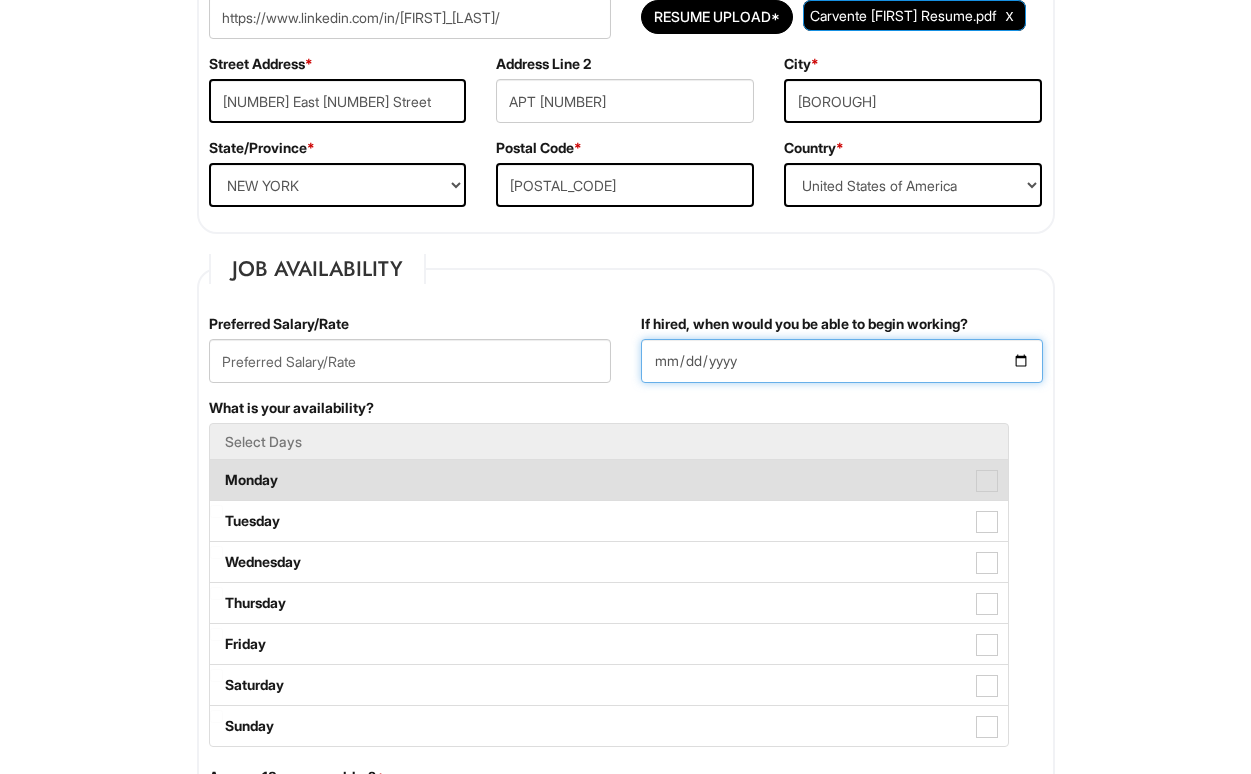 scroll, scrollTop: 701, scrollLeft: 0, axis: vertical 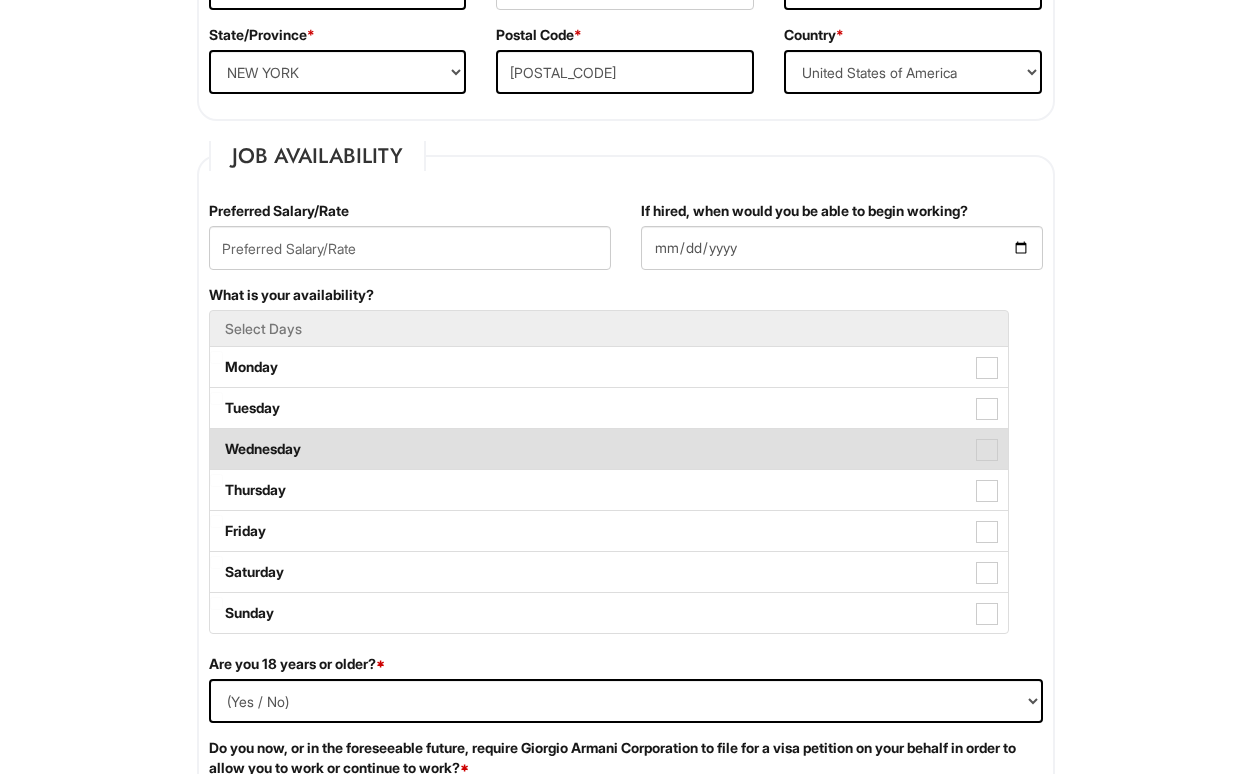 click on "Wednesday" at bounding box center (609, 449) 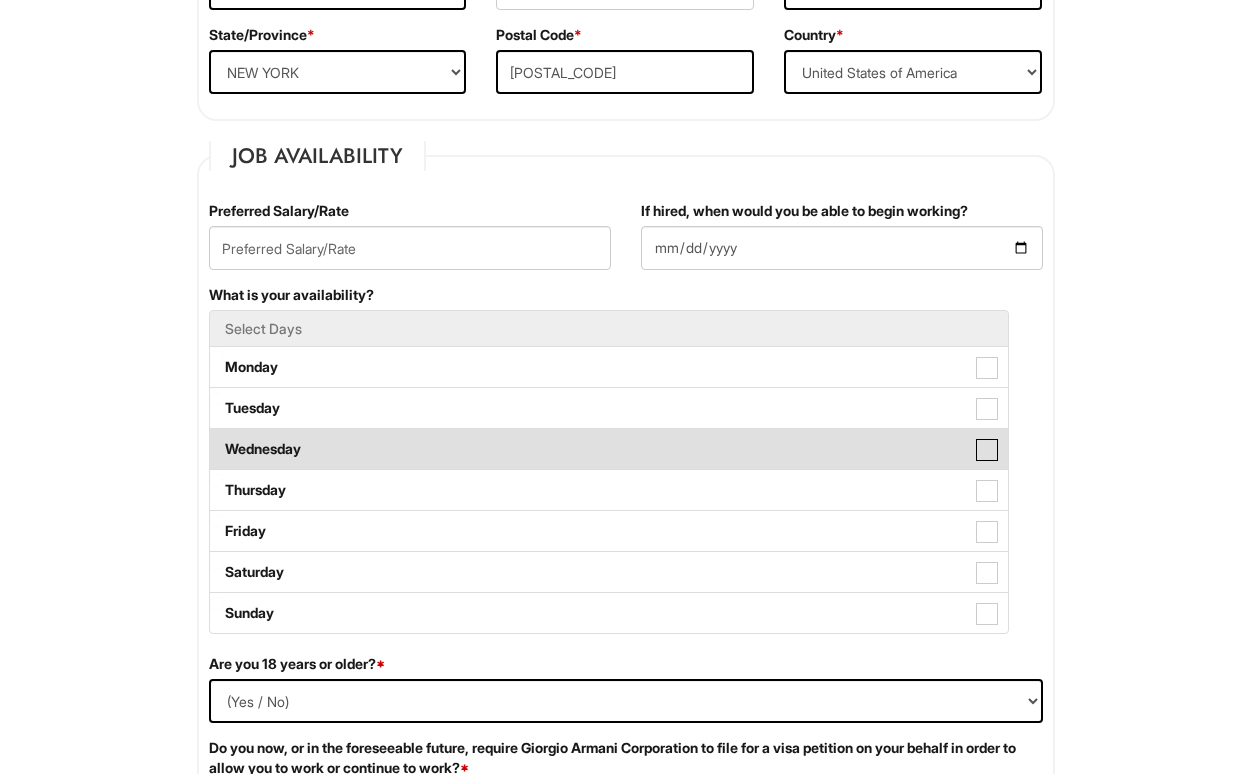 click on "Wednesday" at bounding box center [216, 439] 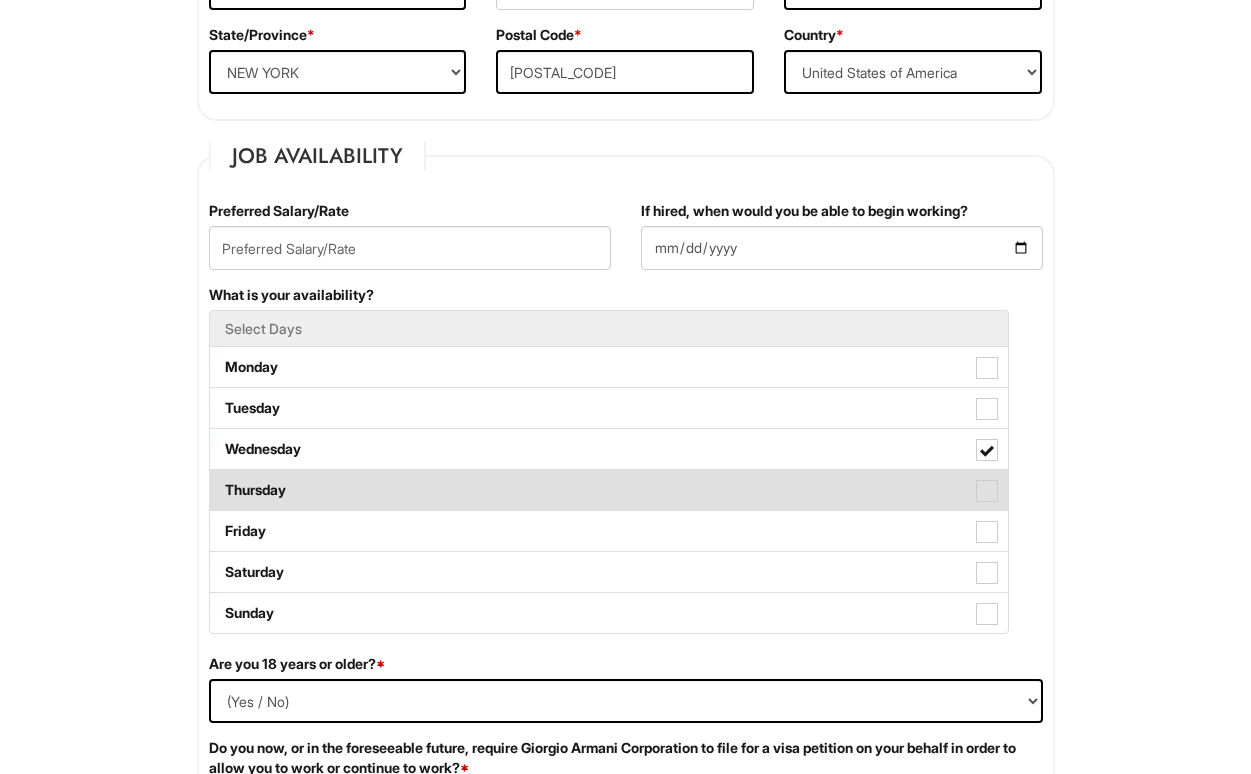 click on "Thursday" at bounding box center [609, 490] 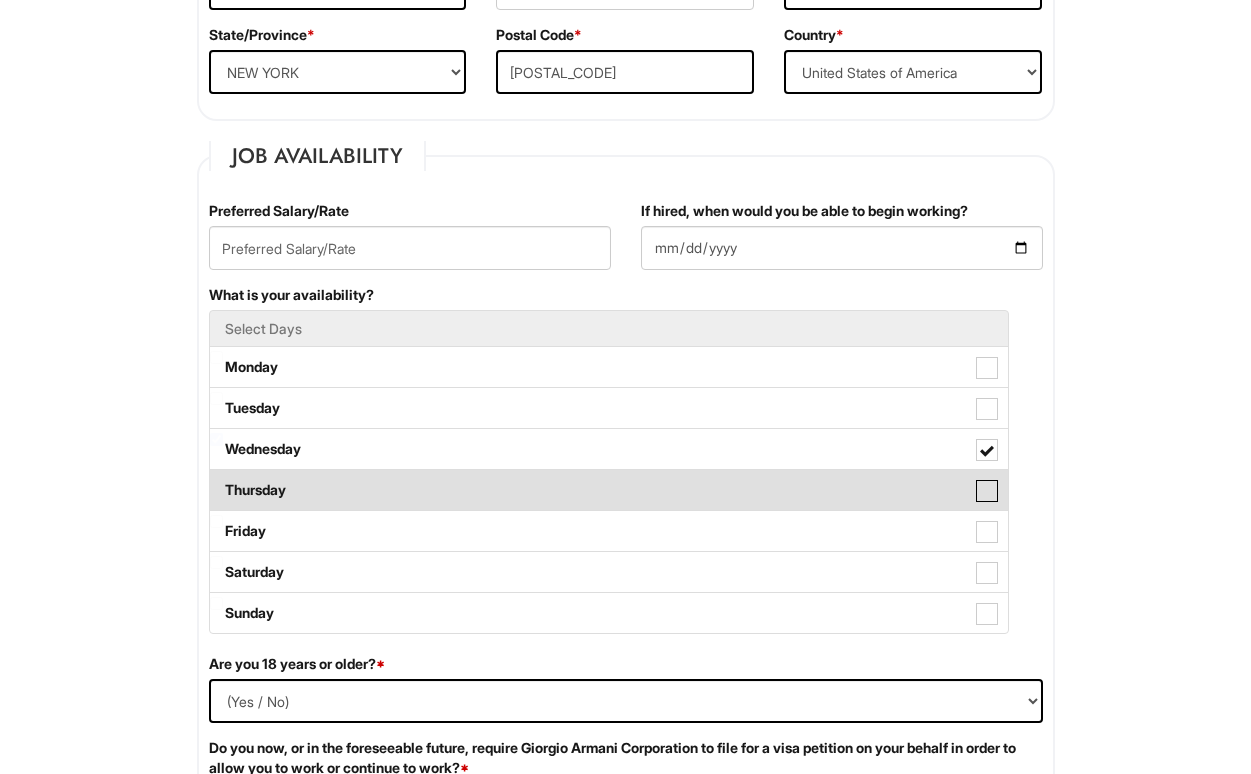 click on "Thursday" at bounding box center [216, 480] 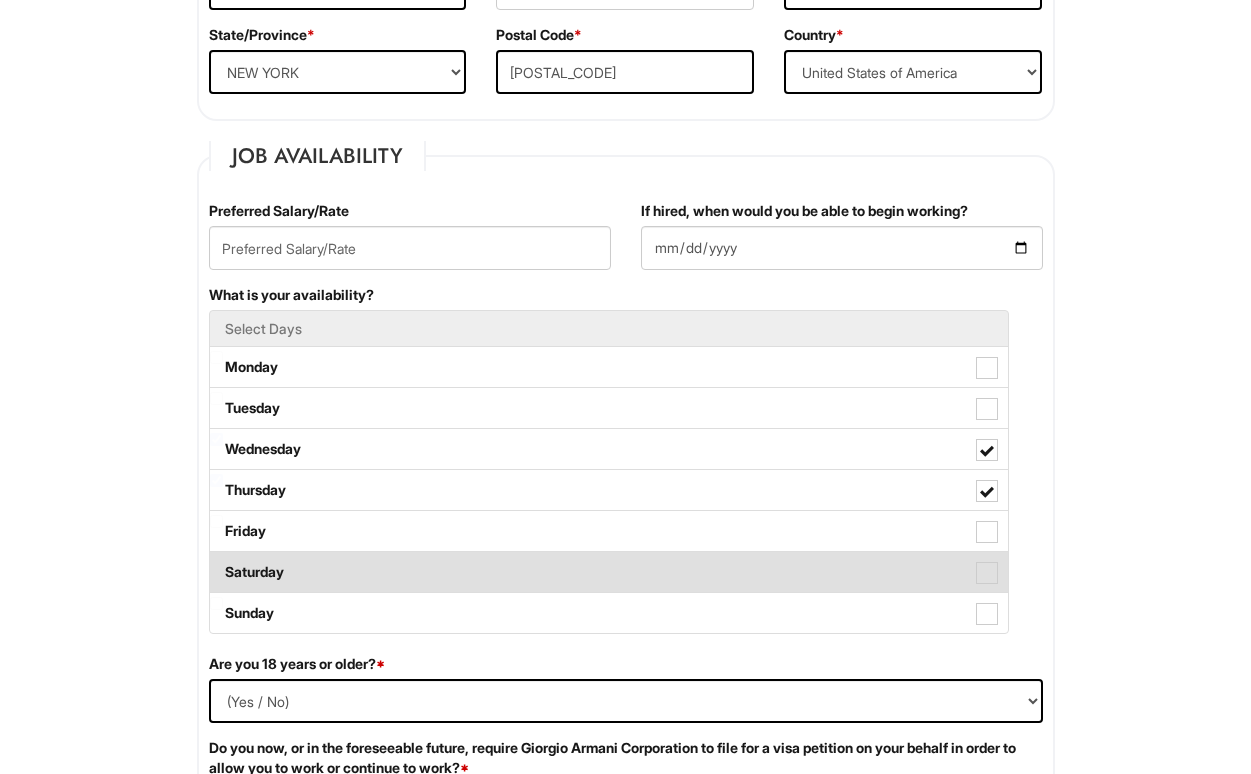click on "Saturday" at bounding box center (609, 572) 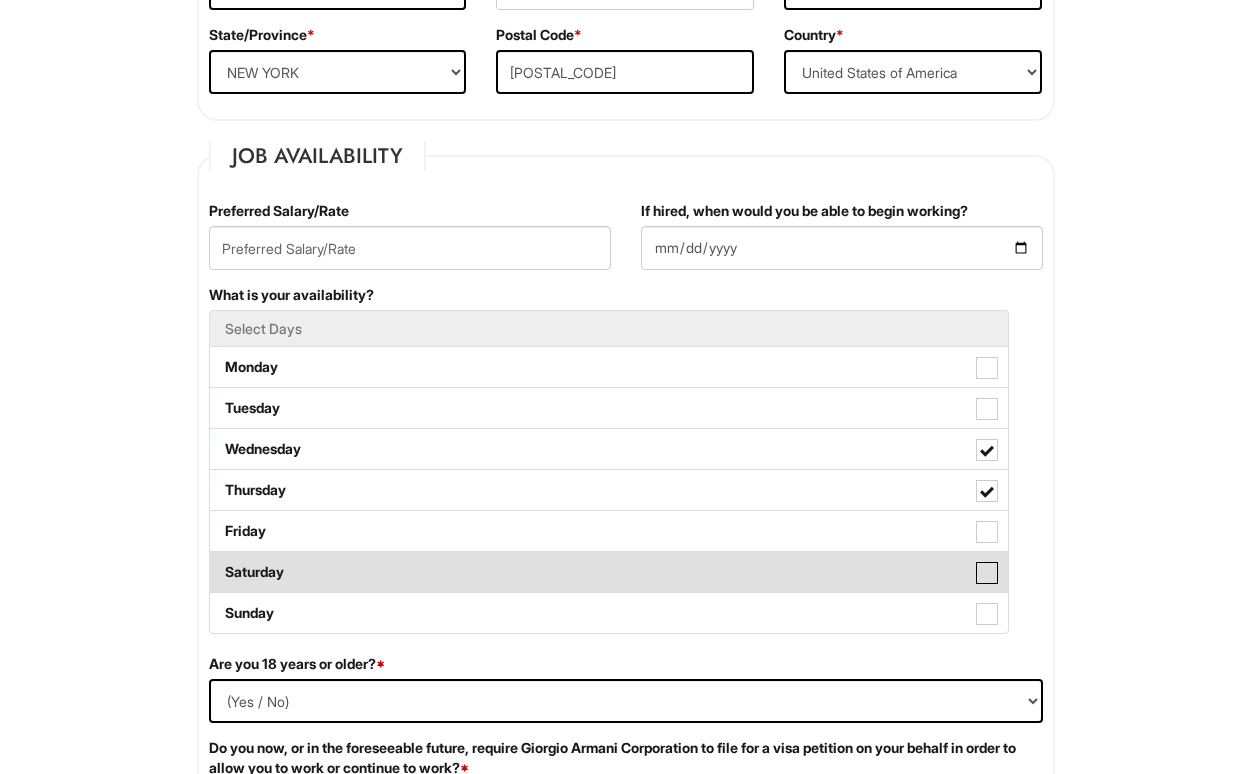 click on "Saturday" at bounding box center (216, 562) 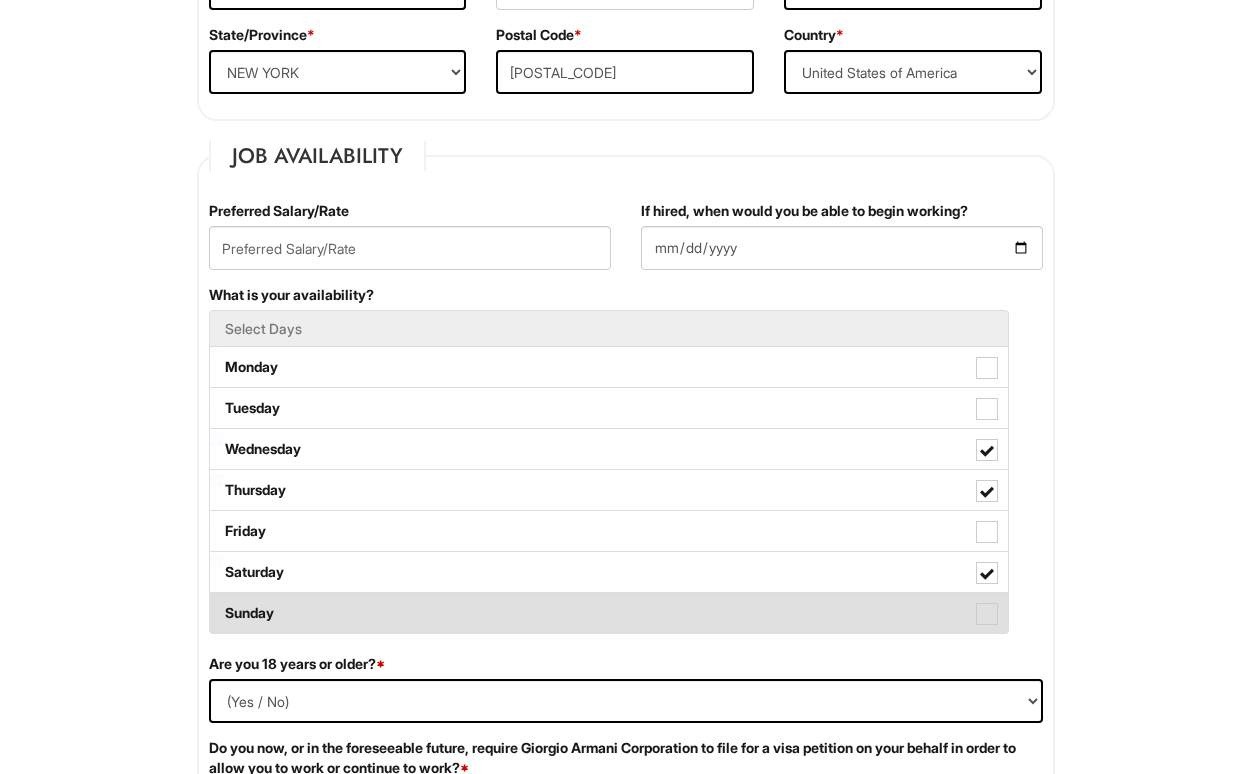 click on "Sunday" at bounding box center (609, 613) 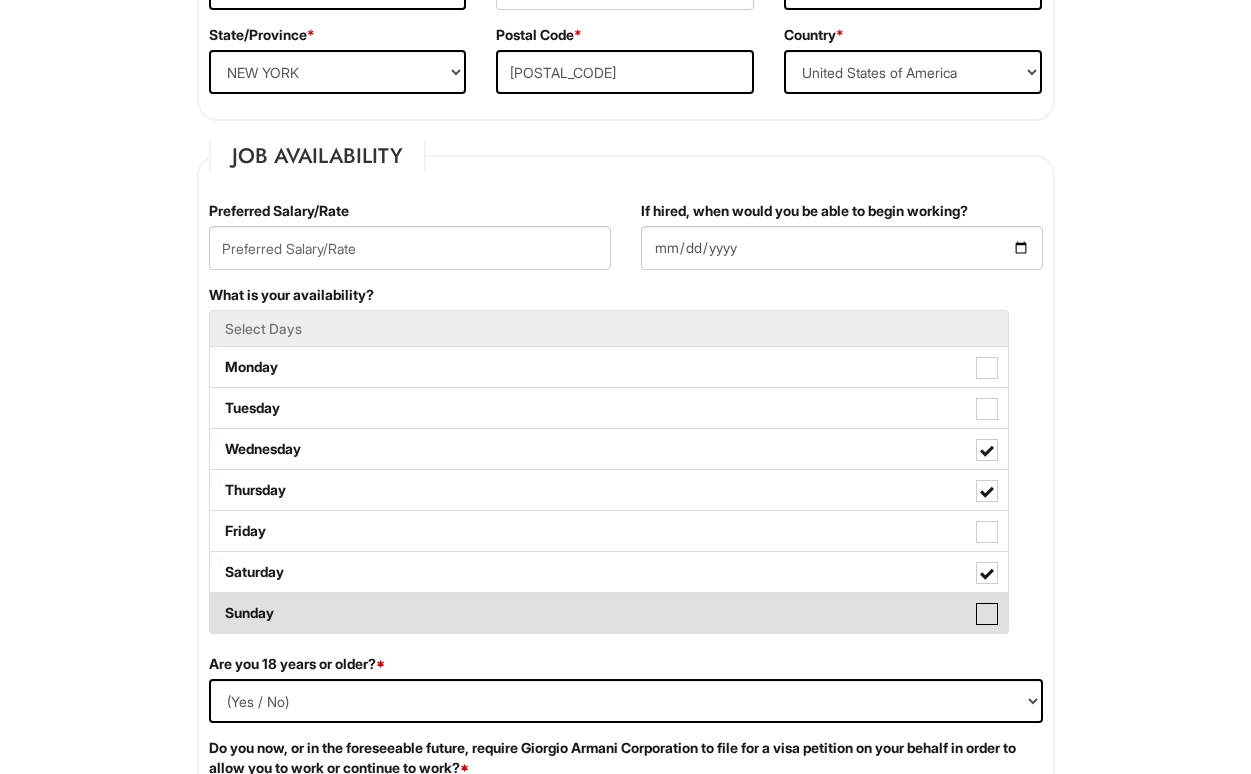 click on "Sunday" at bounding box center (216, 603) 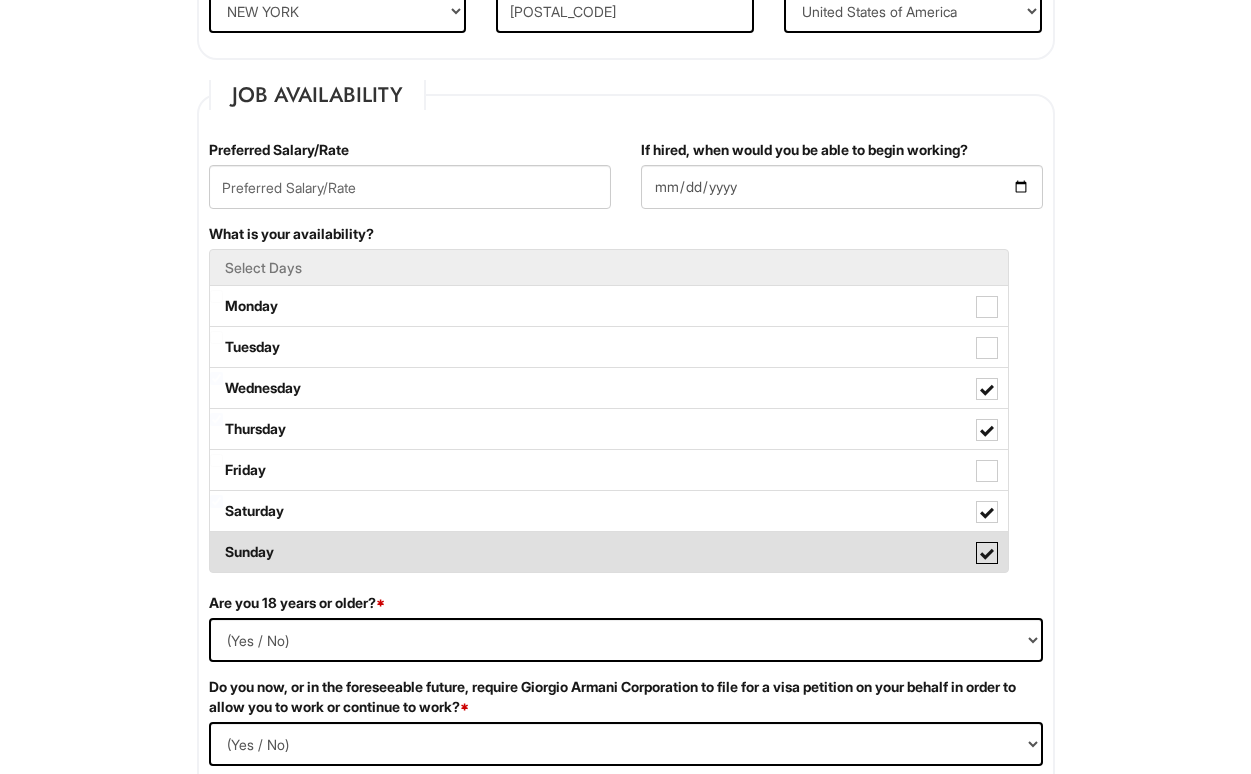 scroll, scrollTop: 773, scrollLeft: 0, axis: vertical 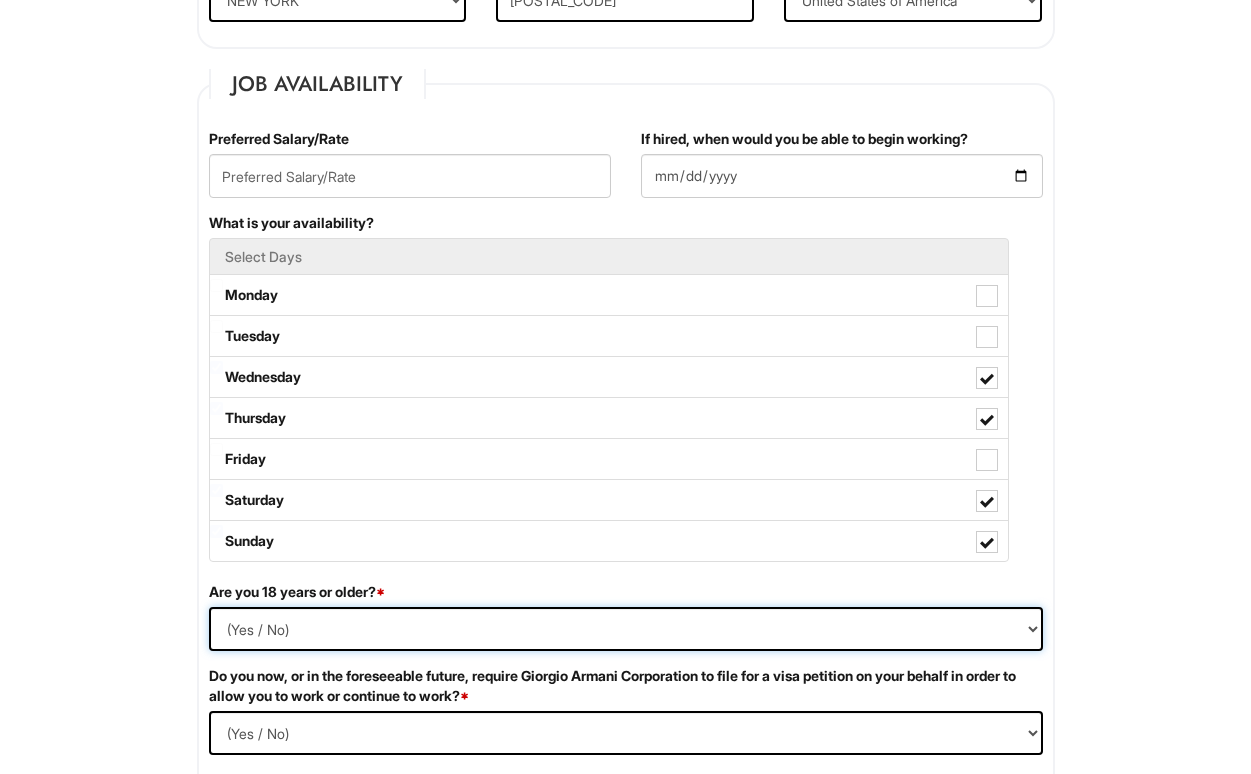 click on "(Yes / No) Yes No" at bounding box center (626, 629) 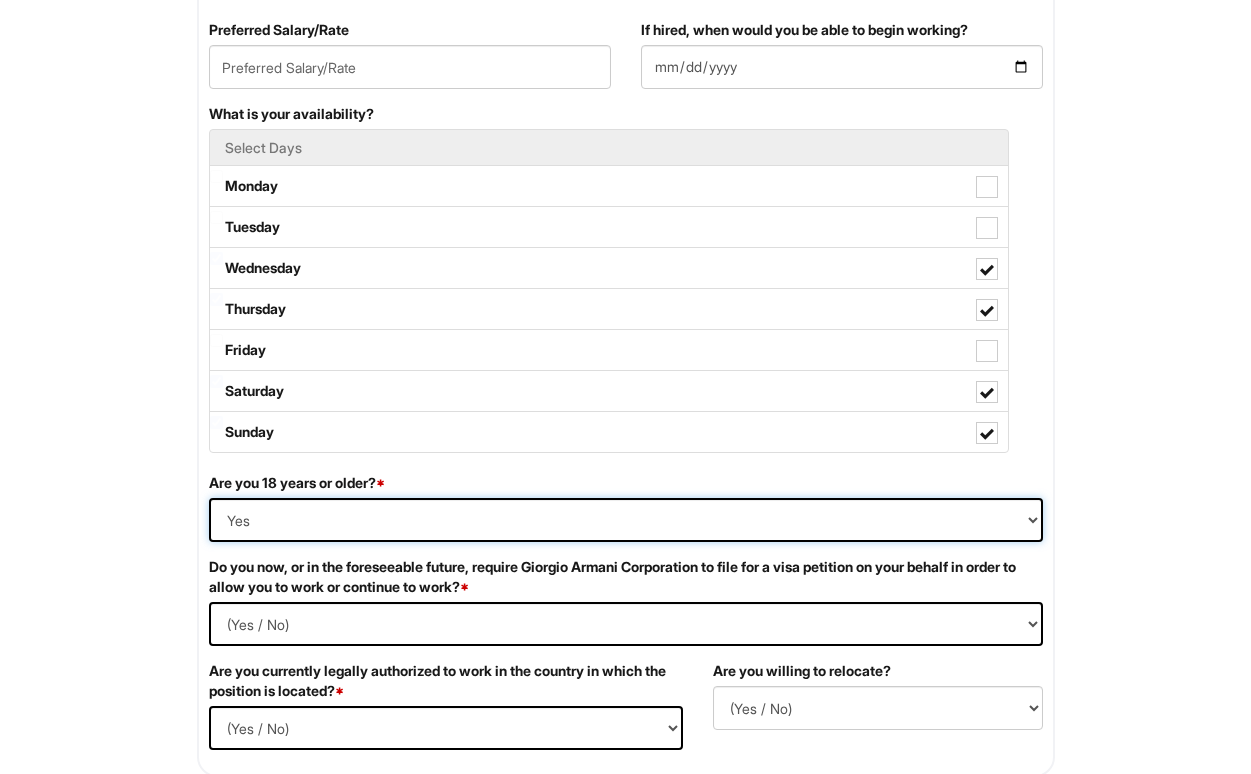scroll, scrollTop: 923, scrollLeft: 0, axis: vertical 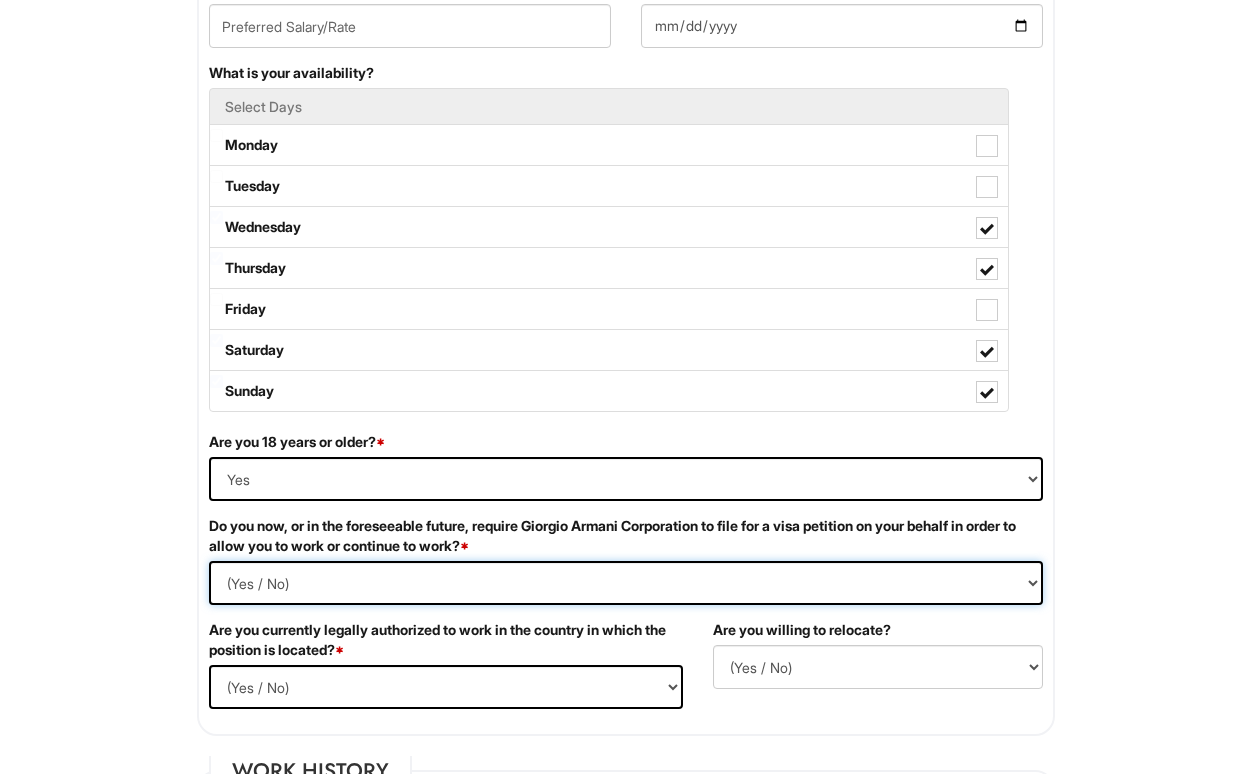 click on "(Yes / No) Yes No" at bounding box center [626, 583] 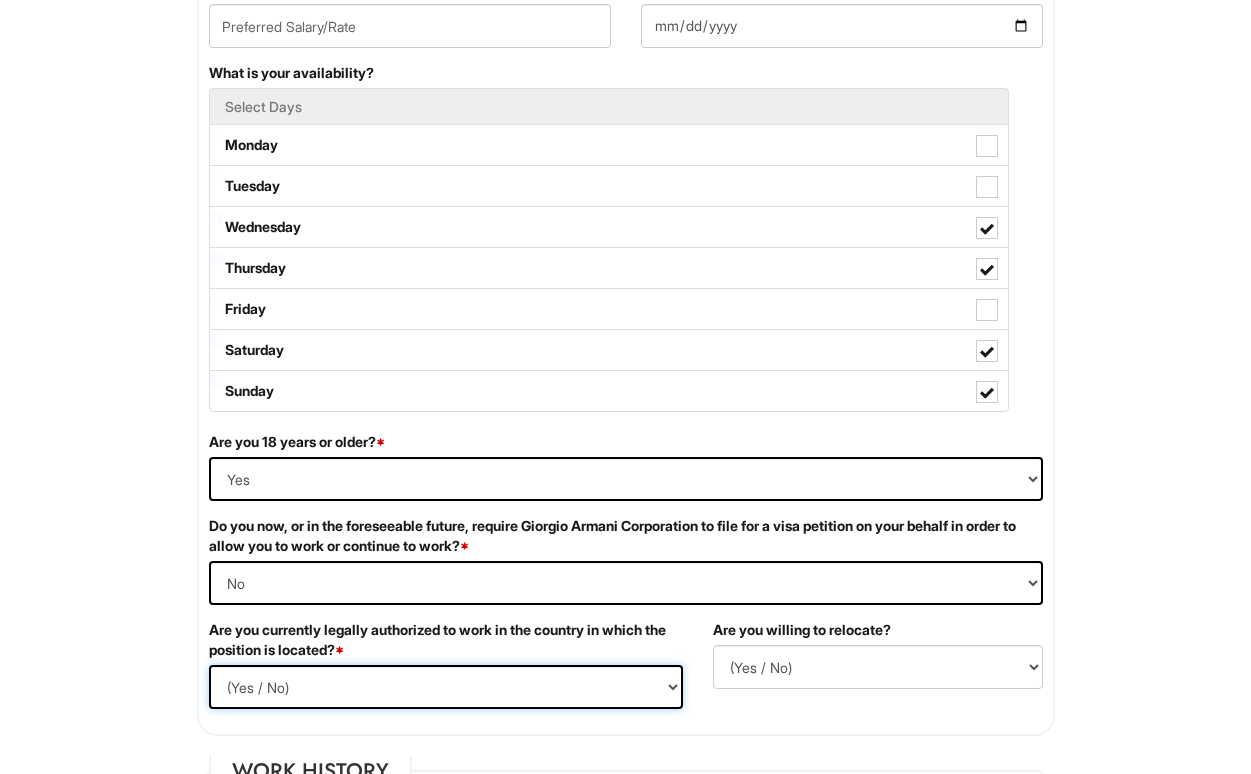 click on "(Yes / No) Yes No" at bounding box center [446, 687] 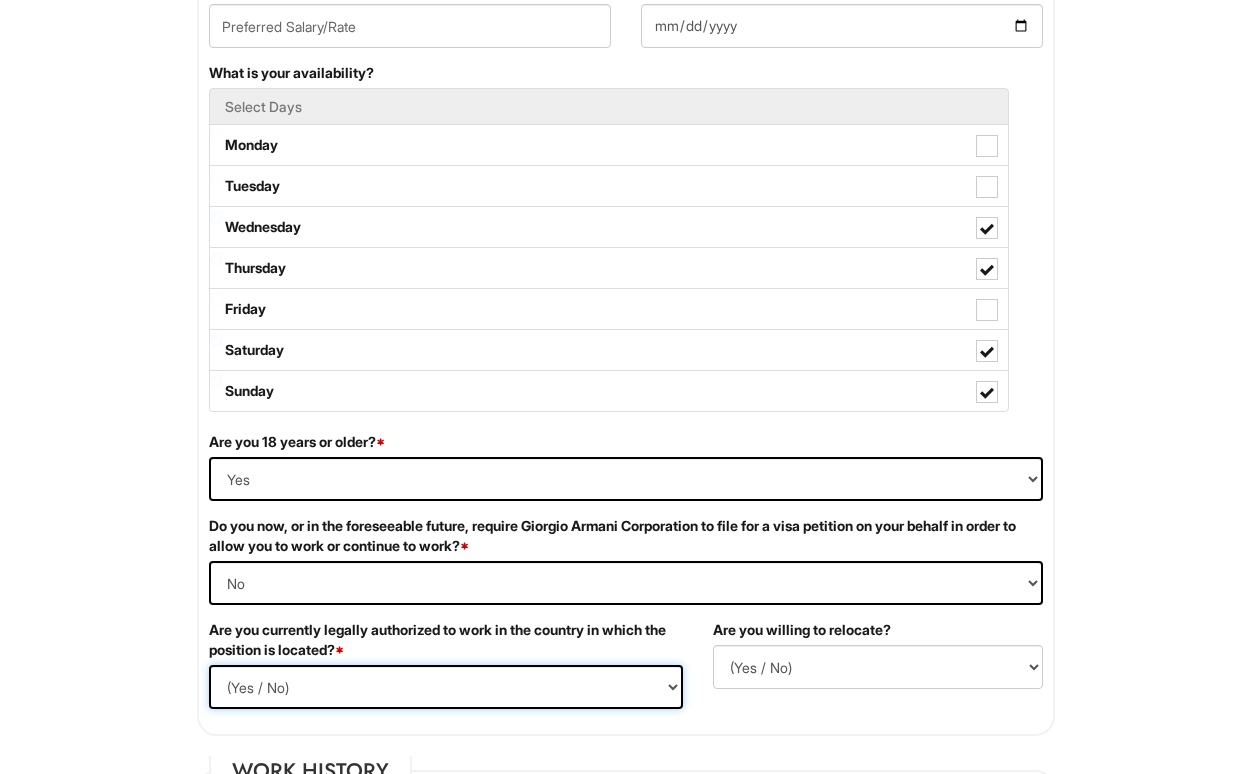 select on "Yes" 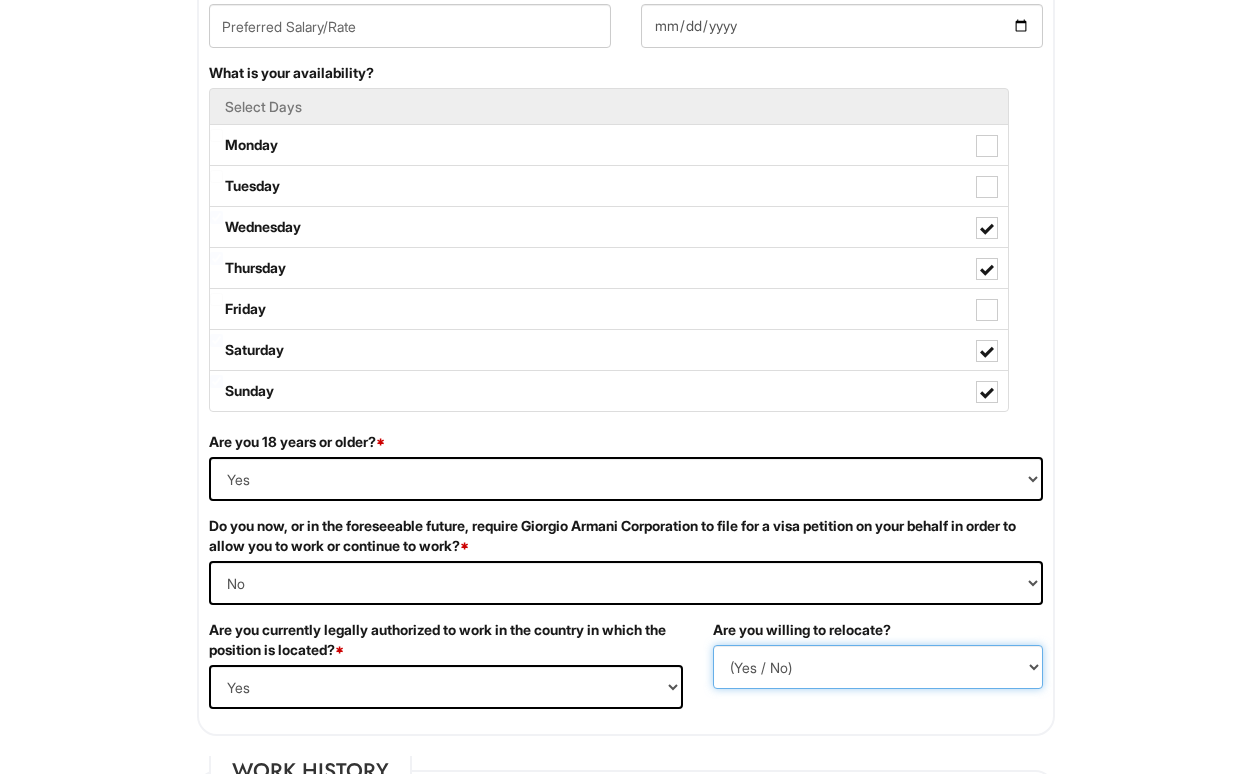 click on "(Yes / No) No Yes" at bounding box center (878, 667) 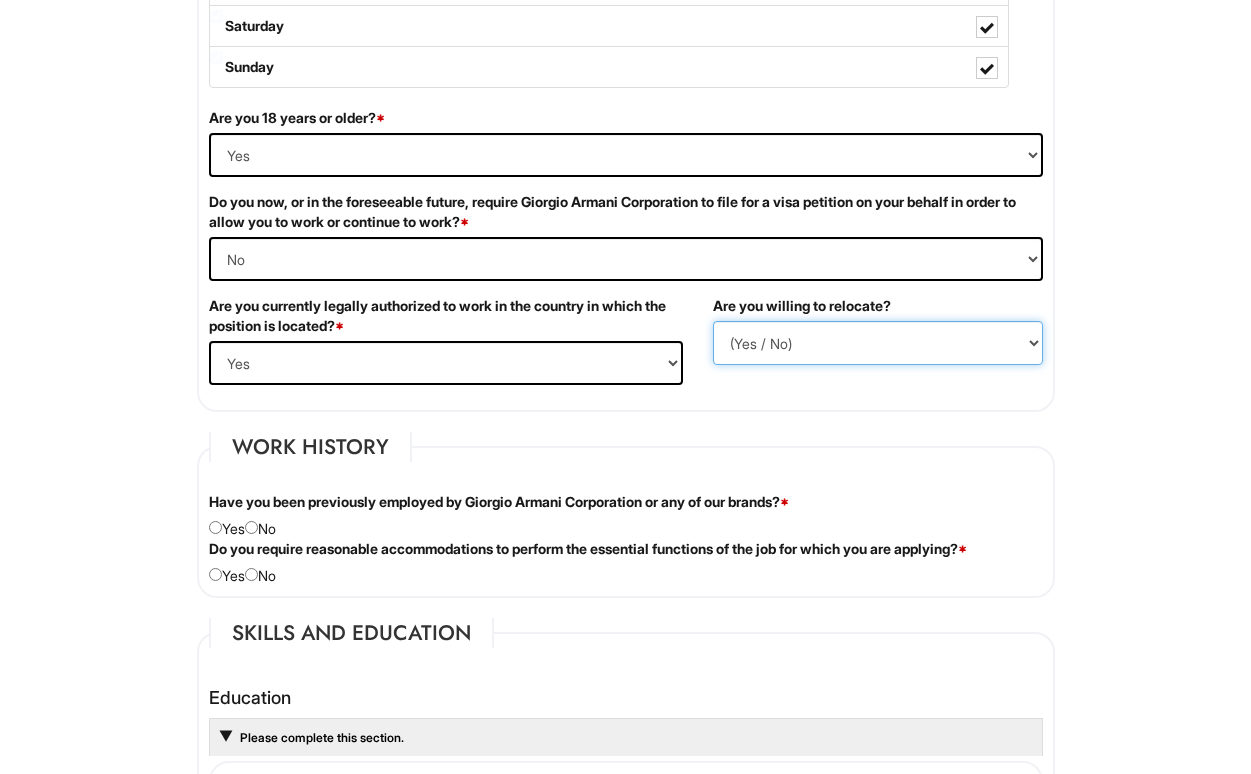 scroll, scrollTop: 1249, scrollLeft: 0, axis: vertical 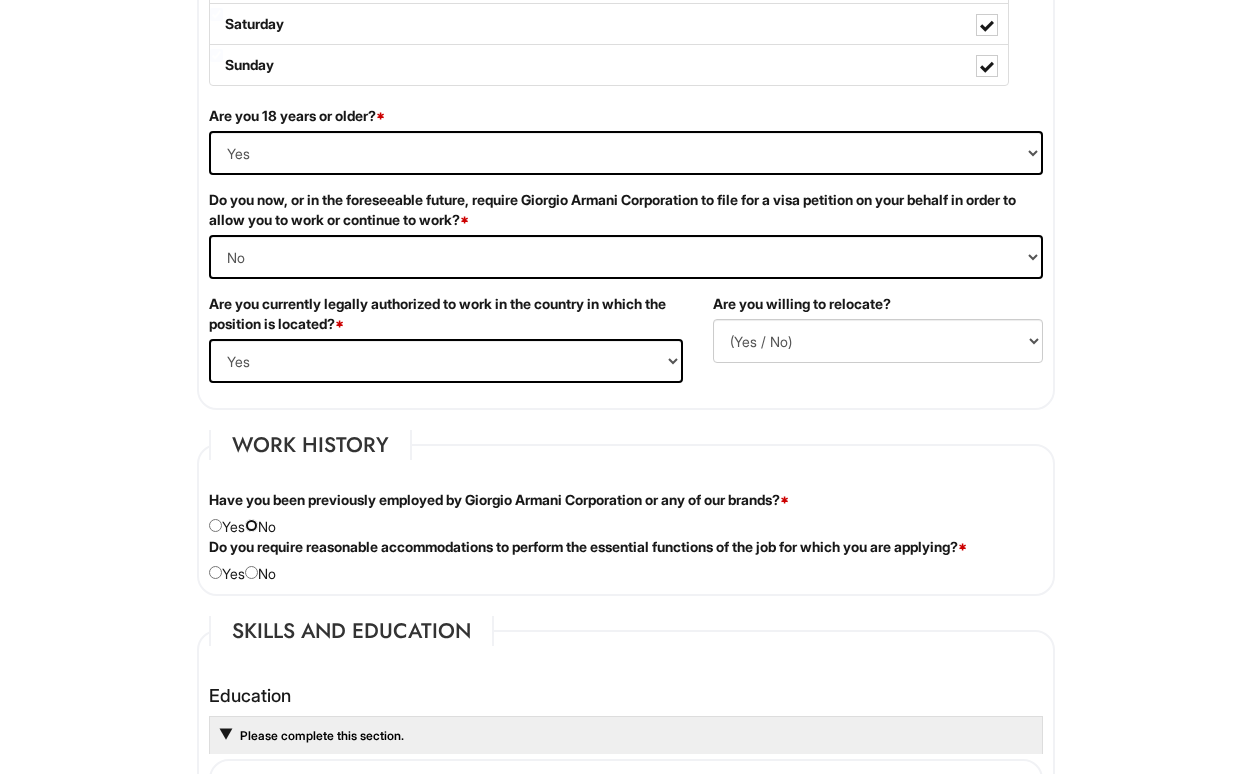 click at bounding box center [251, 525] 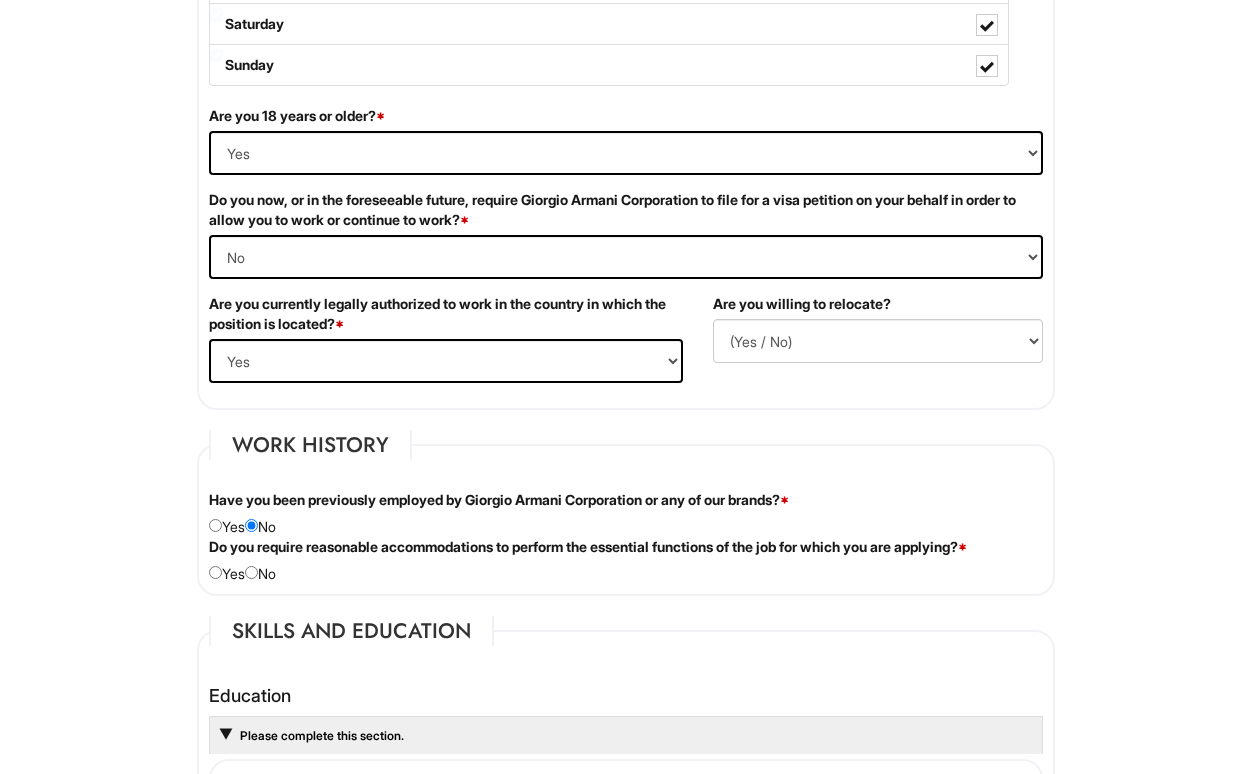 click on "Do you require reasonable accommodations to perform the essential functions of the job for which you are applying? *    Yes   No" at bounding box center (626, 560) 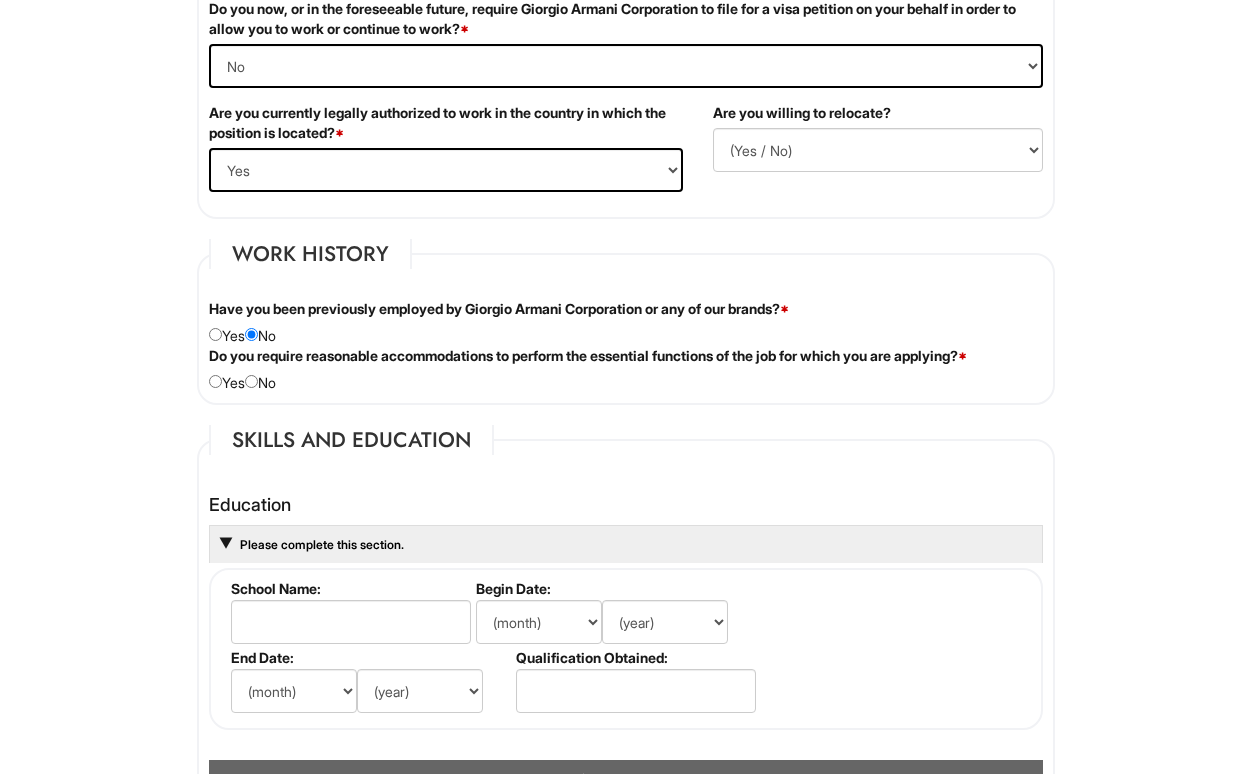 scroll, scrollTop: 1500, scrollLeft: 0, axis: vertical 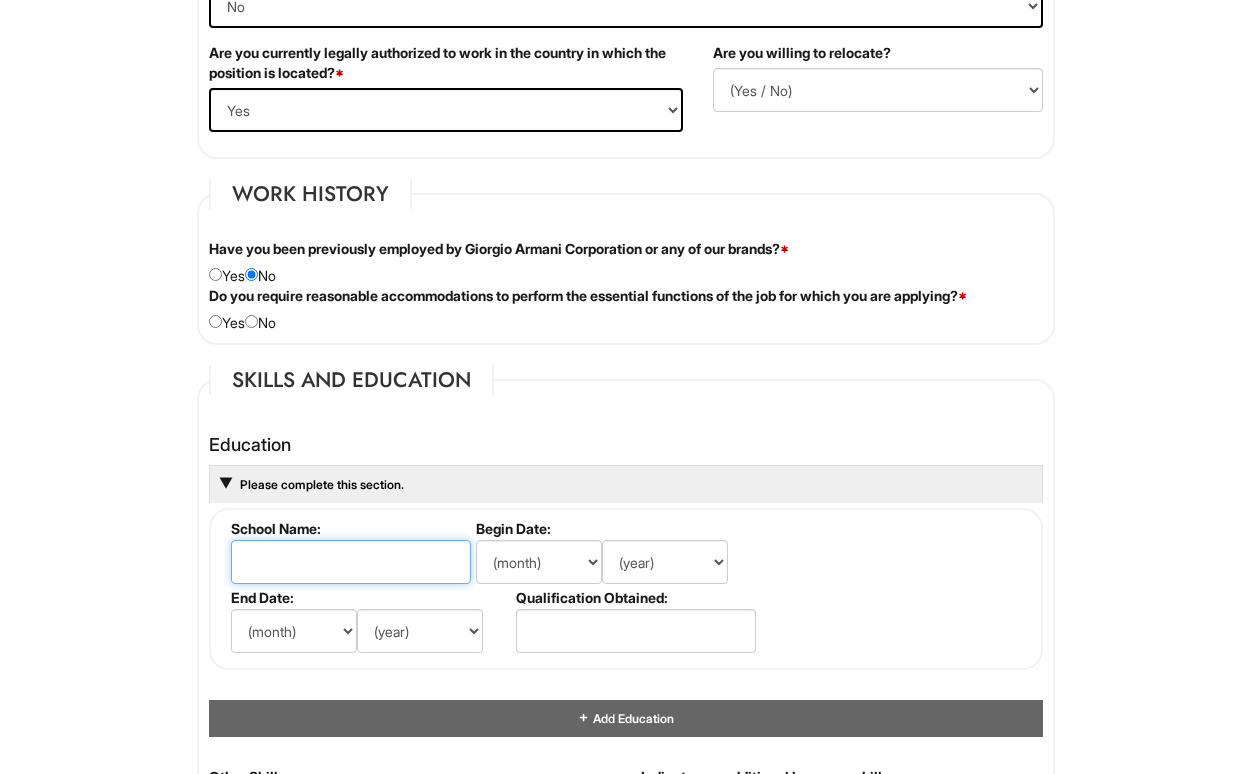 click at bounding box center (351, 562) 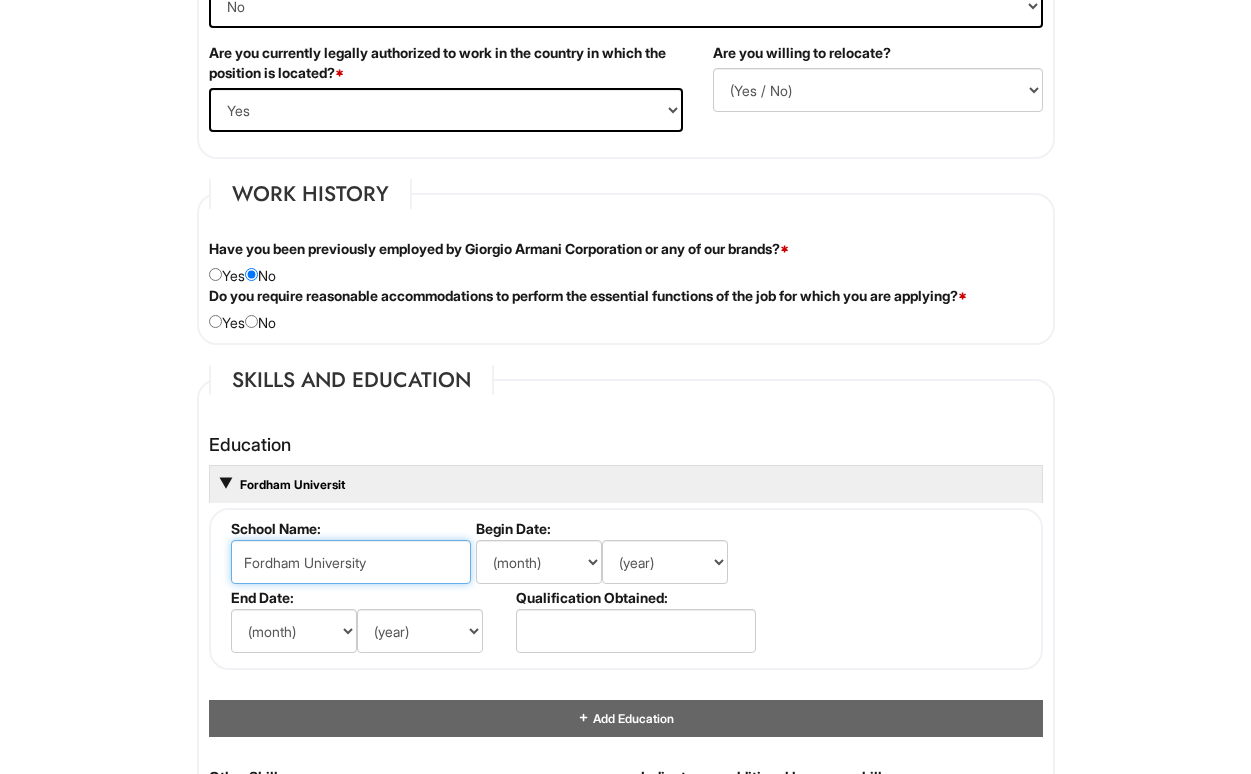 type on "Fordham University" 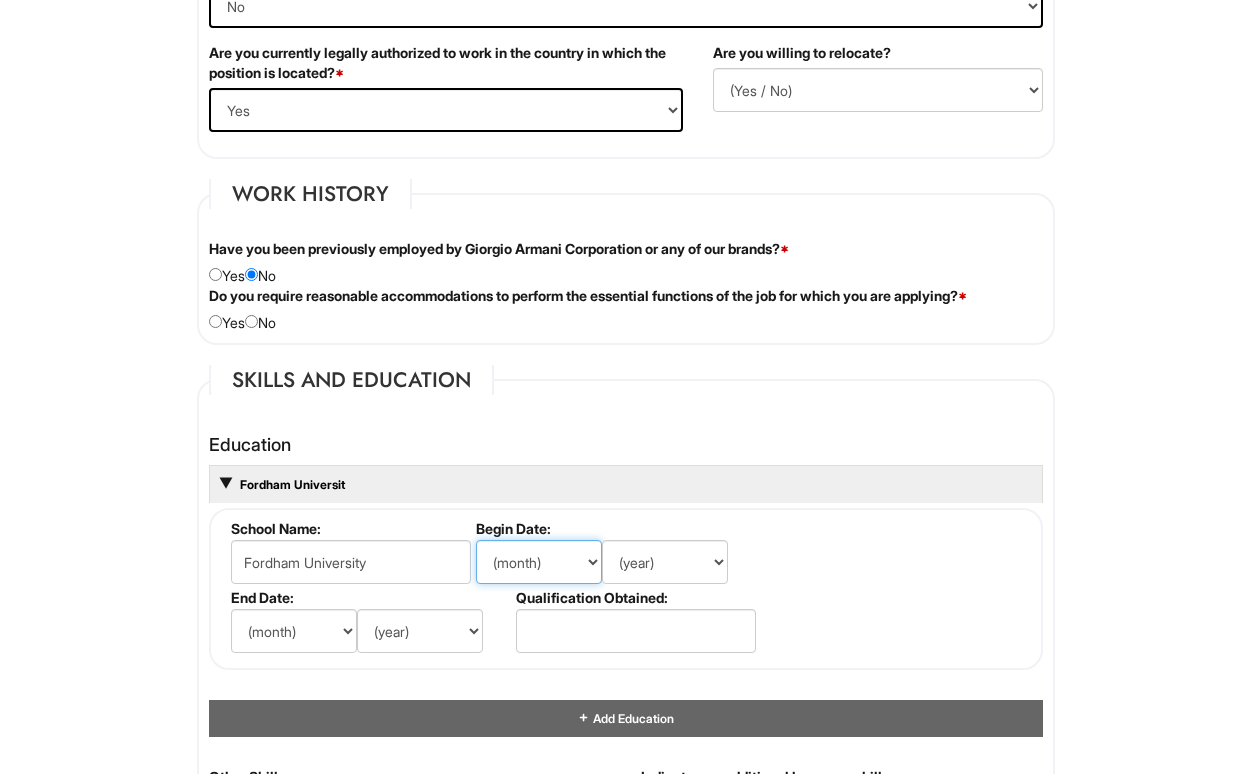 click on "(month) Jan Feb Mar Apr May Jun Jul Aug Sep Oct Nov Dec" at bounding box center [539, 562] 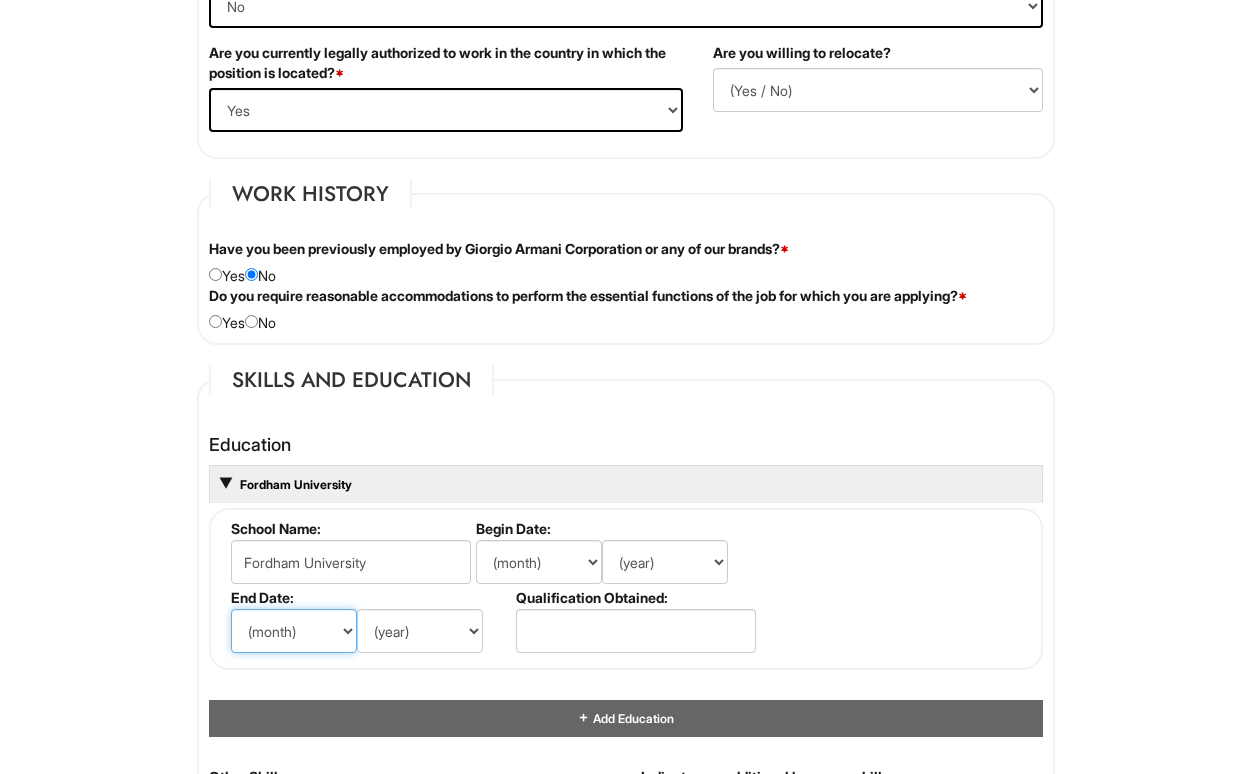 click on "(month) Jan Feb Mar Apr May Jun Jul Aug Sep Oct Nov Dec" at bounding box center (294, 631) 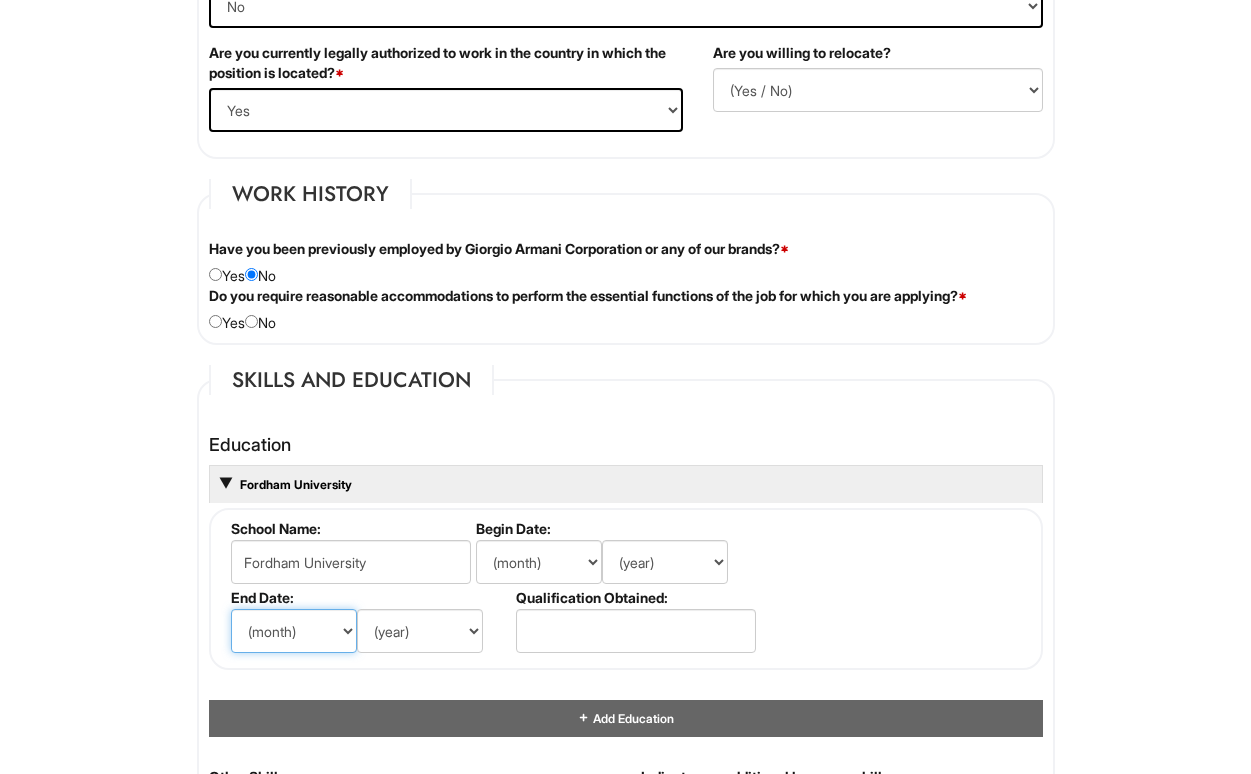 select on "5" 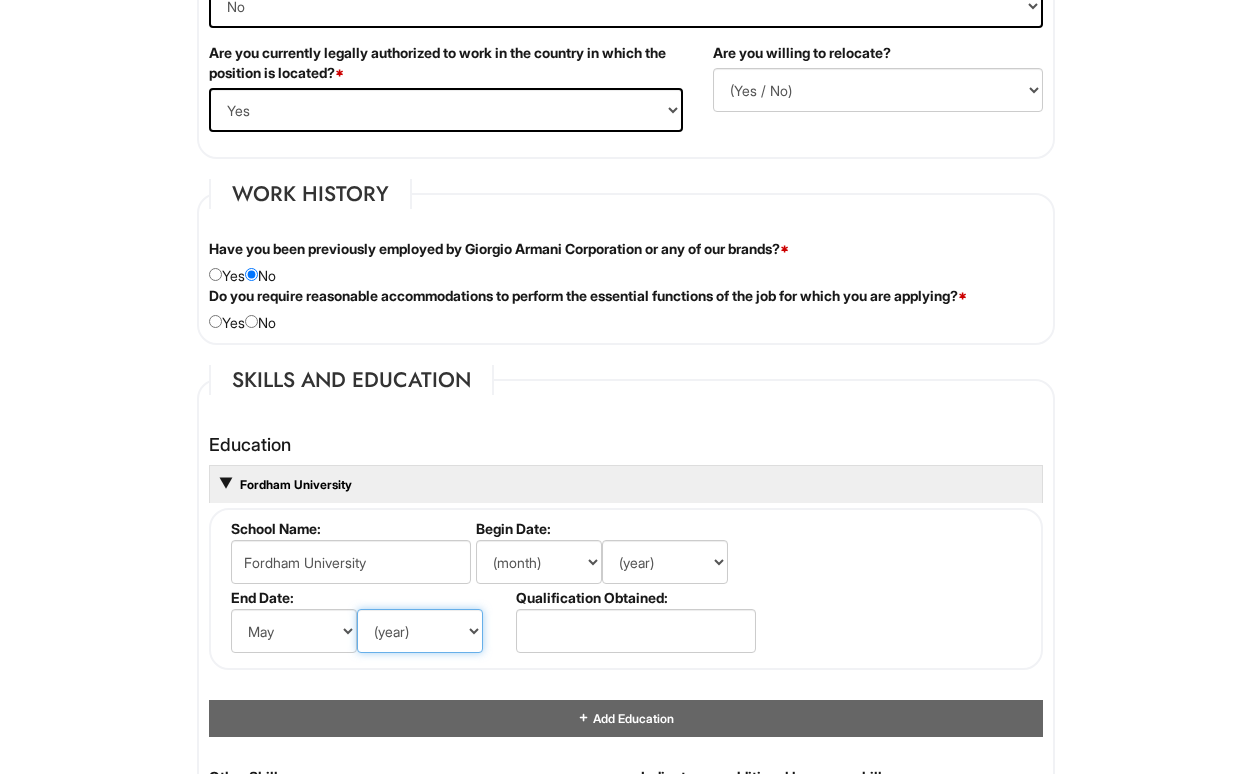 click on "(year) 2029 2028 2027 2026 2025 2024 2023 2022 2021 2020 2019 2018 2017 2016 2015 2014 2013 2012 2011 2010 2009 2008 2007 2006 2005 2004 2003 2002 2001 2000 1999 1998 1997 1996 1995 1994 1993 1992 1991 1990 1989 1988 1987 1986 1985 1984 1983 1982 1981 1980 1979 1978 1977 1976 1975 1974 1973 1972 1971 1970 1969 1968 1967 1966 1965 1964 1963 1962 1961 1960 1959 1958 1957 1956 1955 1954 1953 1952 1951 1950 1949 1948 1947 1946  --  2030 2031 2032 2033 2034 2035 2036 2037 2038 2039 2040 2041 2042 2043 2044 2045 2046 2047 2048 2049 2050 2051 2052 2053 2054 2055 2056 2057 2058 2059 2060 2061 2062 2063 2064" at bounding box center (420, 631) 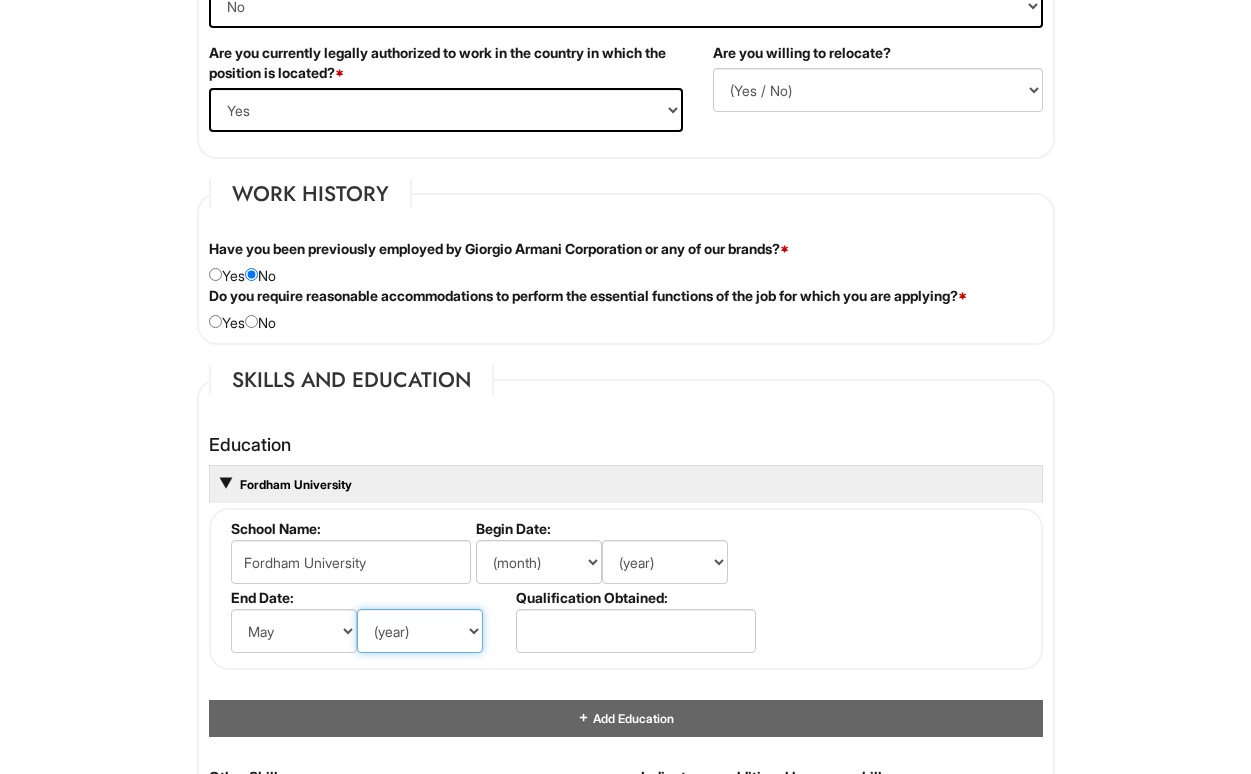 select on "2026" 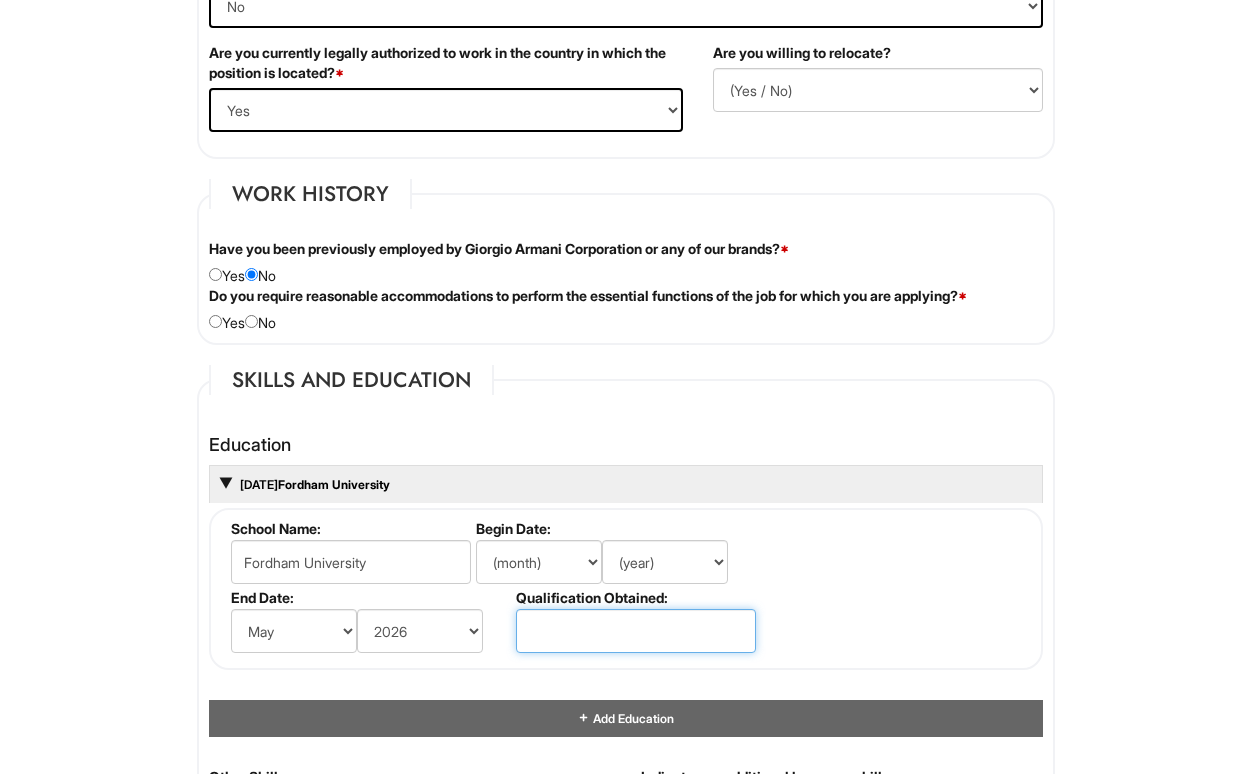 click at bounding box center (636, 631) 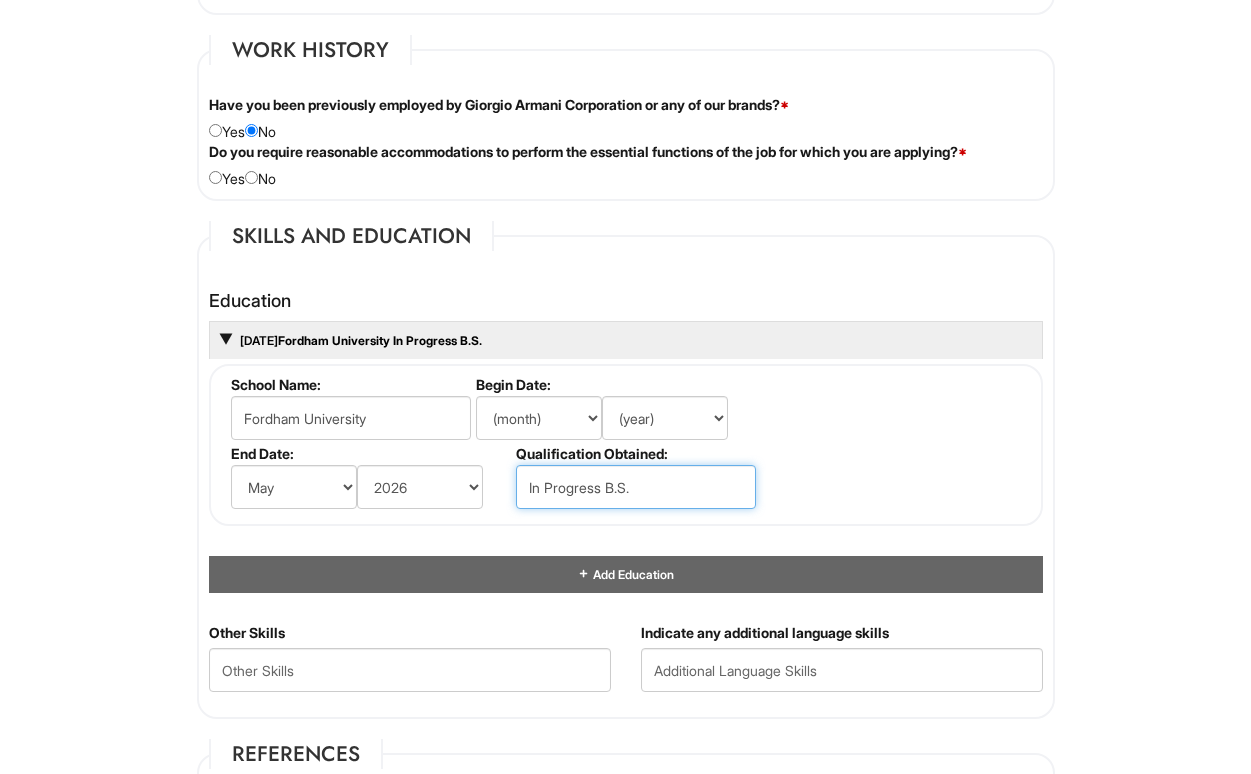 scroll, scrollTop: 1662, scrollLeft: 0, axis: vertical 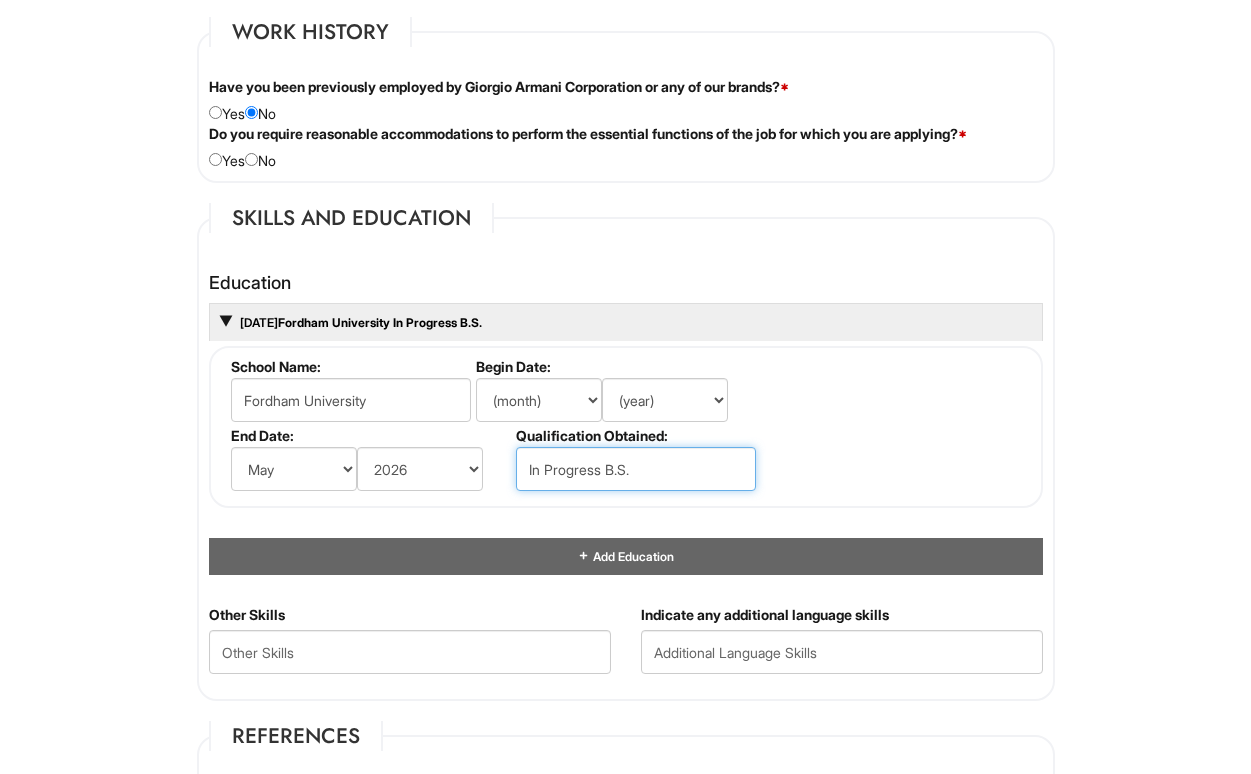 drag, startPoint x: 653, startPoint y: 470, endPoint x: 604, endPoint y: 471, distance: 49.010204 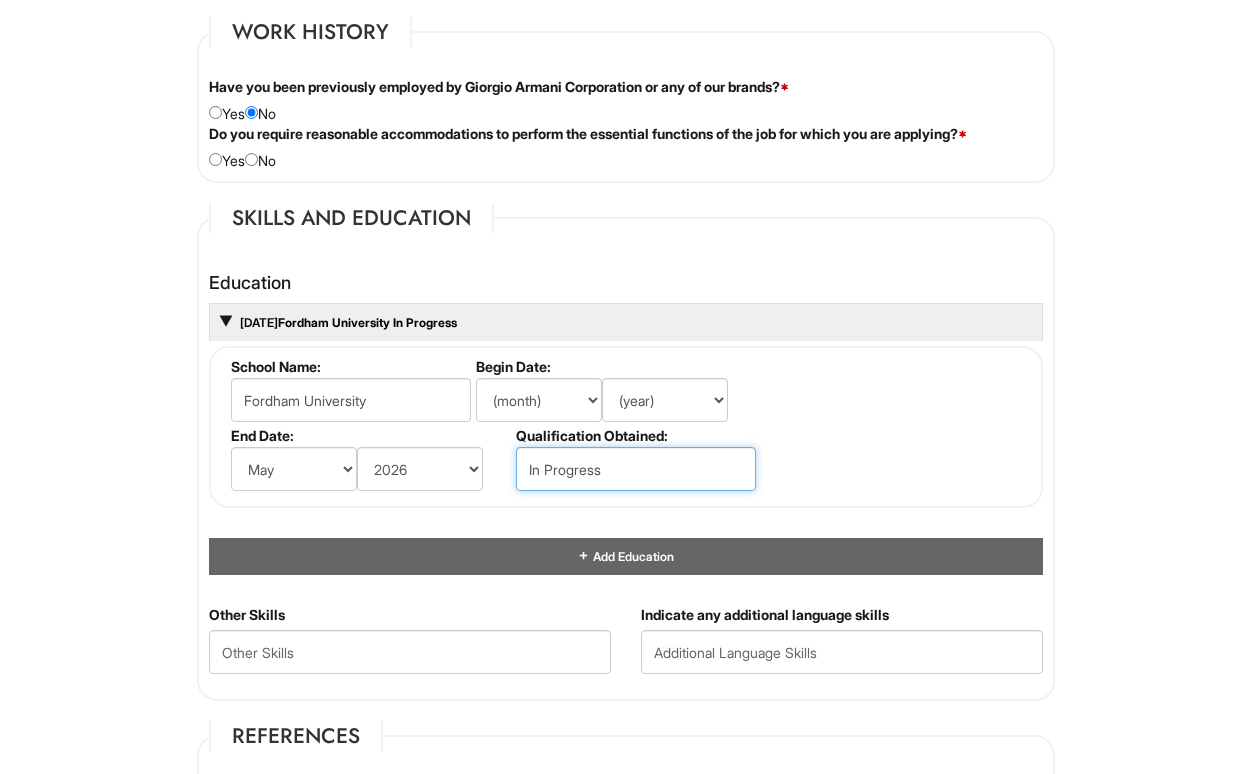 click on "In Progress" at bounding box center [636, 469] 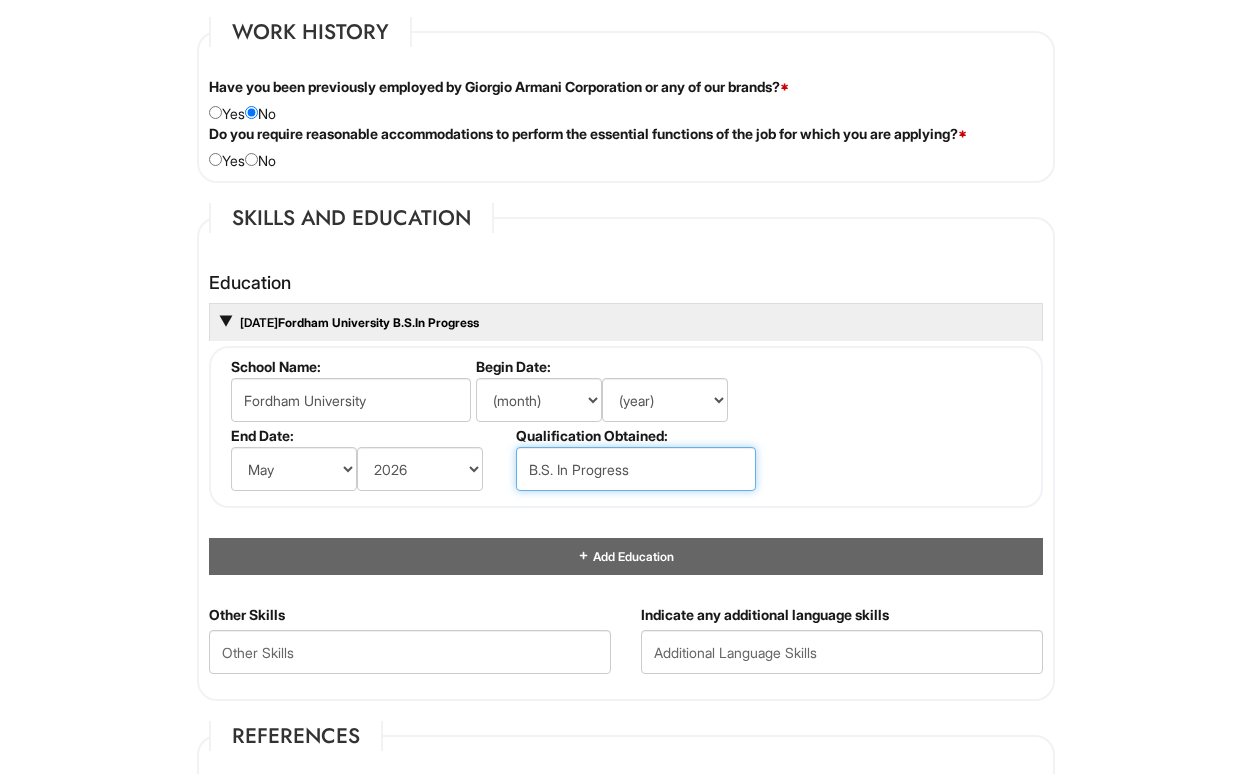 type on "B.S. In Progress" 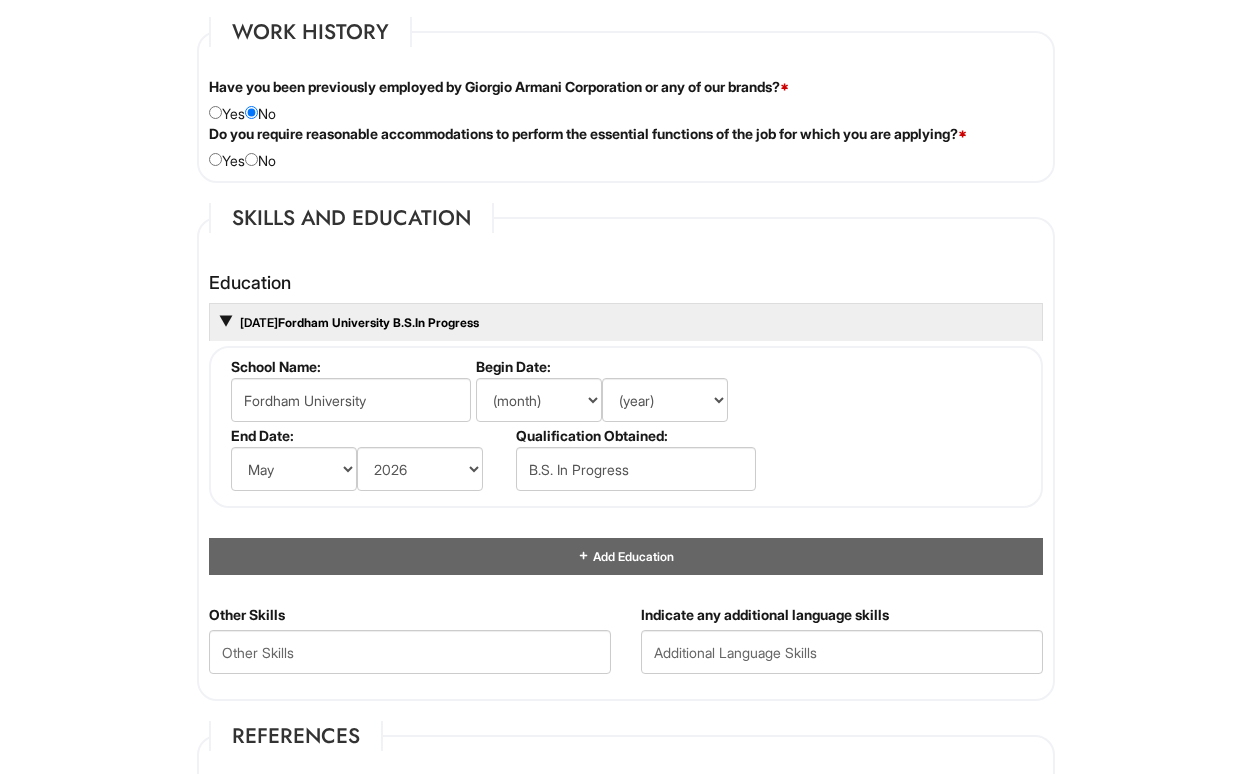 click on "Education
[DATE]  Fordham University  B.S.In Progress
School Name:
Fordham University
Begin Date:
(month) Jan Feb Mar Apr May Jun Jul Aug Sep Oct Nov Dec (year) 2029 2028 2027 2026 2025 2024 2023 2022 2021 2020 2019 2018 2017 2016 2015 2014 2013 2012 2011 2010 2009 2008 2007 2006 2005 2004 2003 2002 2001 2000 1999 1998 1997 1996 1995 1994 1993 1992 1991 1990 1989 1988 1987 1986 1985 1984 1983 1982 1981 1980 1979 1978 1977 1976 1975 1974 1973 1972 1971 1970 1969 1968 1967 1966 1965 1964 1963 1962 1961 1960 1959 1958 1957 1956 1955 1954 1953 1952 1951 1950 1949 1948 1947 1946  --  2030 2031 2032 2033 2034 2035 2036 2037 2038 2039 2040 2041 2042 2043 2044 2045 2046 2047 2048 2049 2050 2051 2052 2053 2054 2055 2056 2057 2058 2059 2060 2061 2062 2063 2064
End Date:
(month) Jan Feb Mar Apr May Jun Jul Aug Sep Oct Nov Dec (year) 2029 2028 2027 2026 2025 2024 2023 2022 2021 2020 2019 2018 2017 2016 2015 2014 2013 2012 2011 2010 2009 2008 2007 2006 2005 2004 2003 2002" at bounding box center (626, 424) 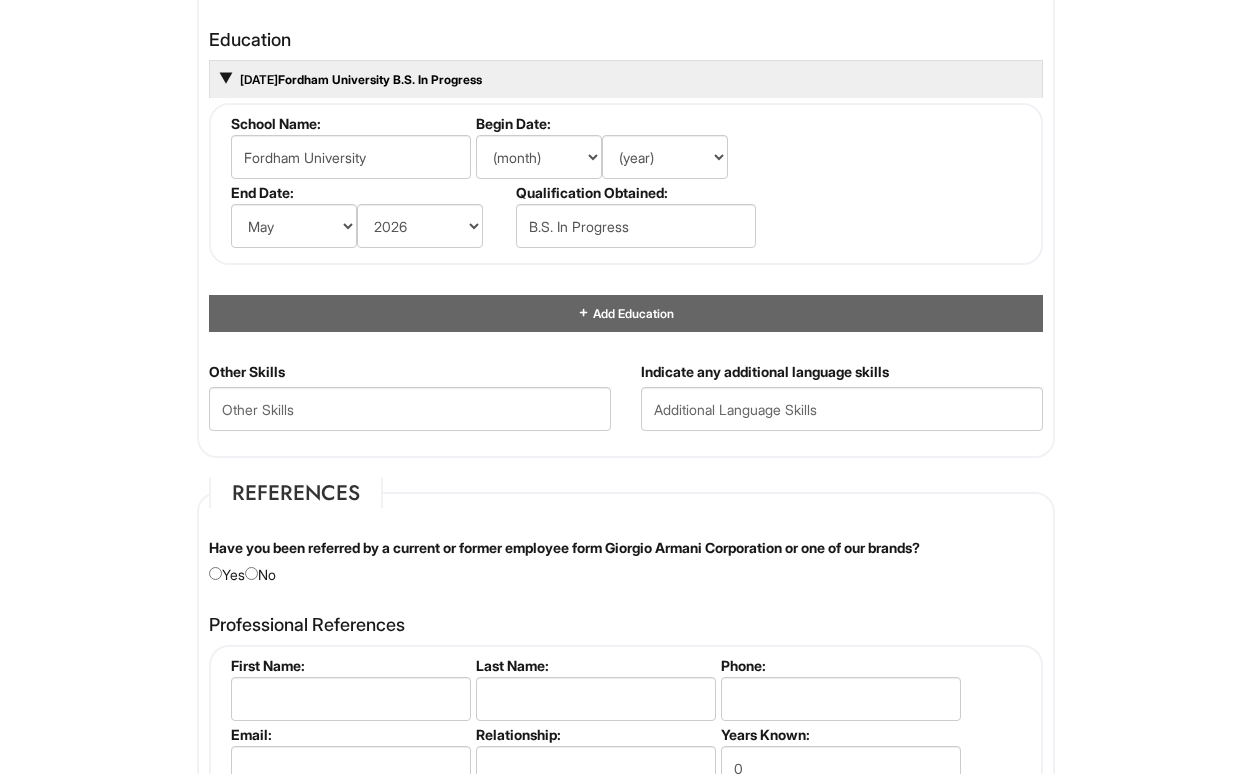 scroll, scrollTop: 1910, scrollLeft: 0, axis: vertical 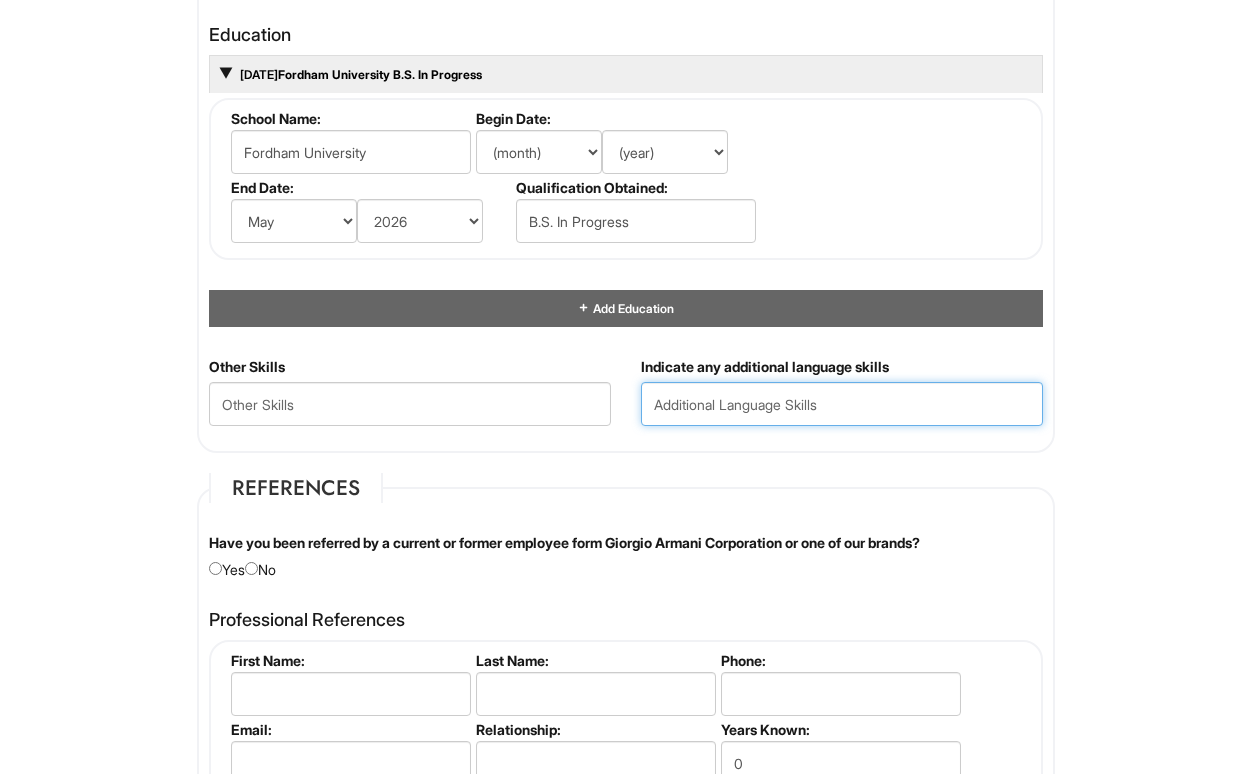 click at bounding box center [842, 404] 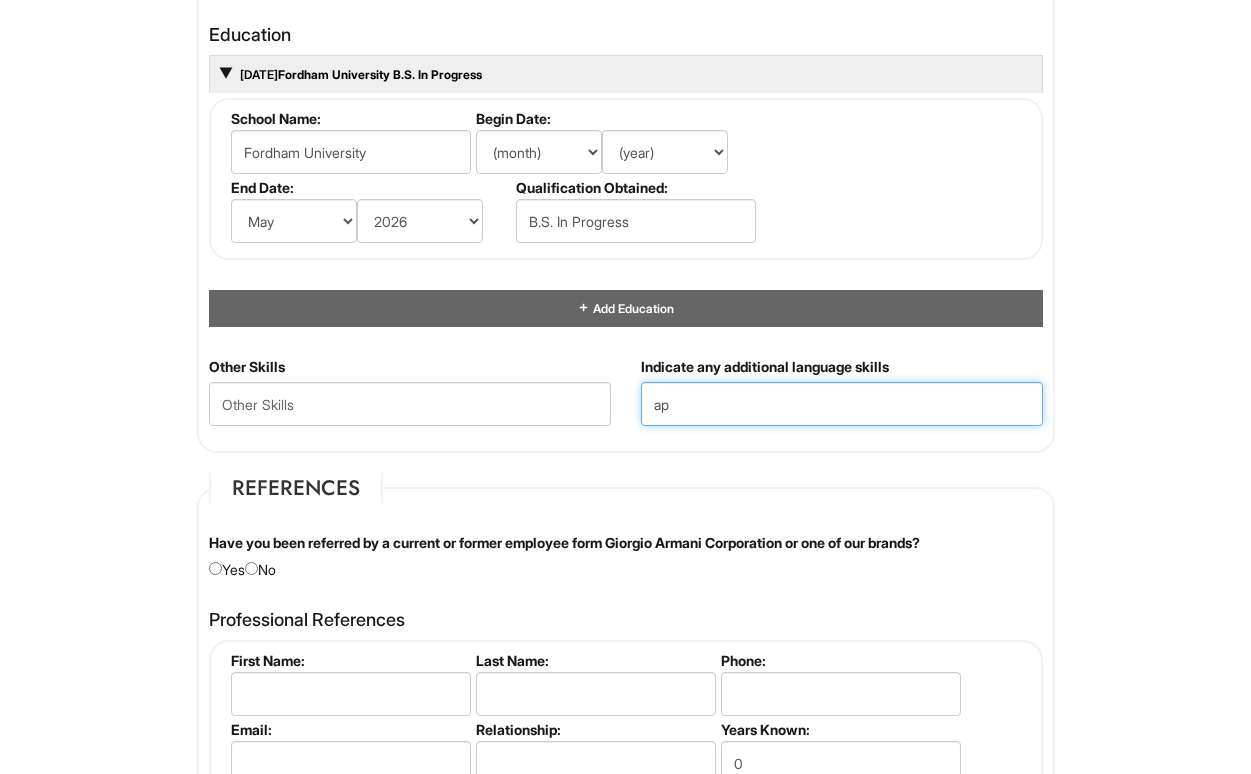 type on "a" 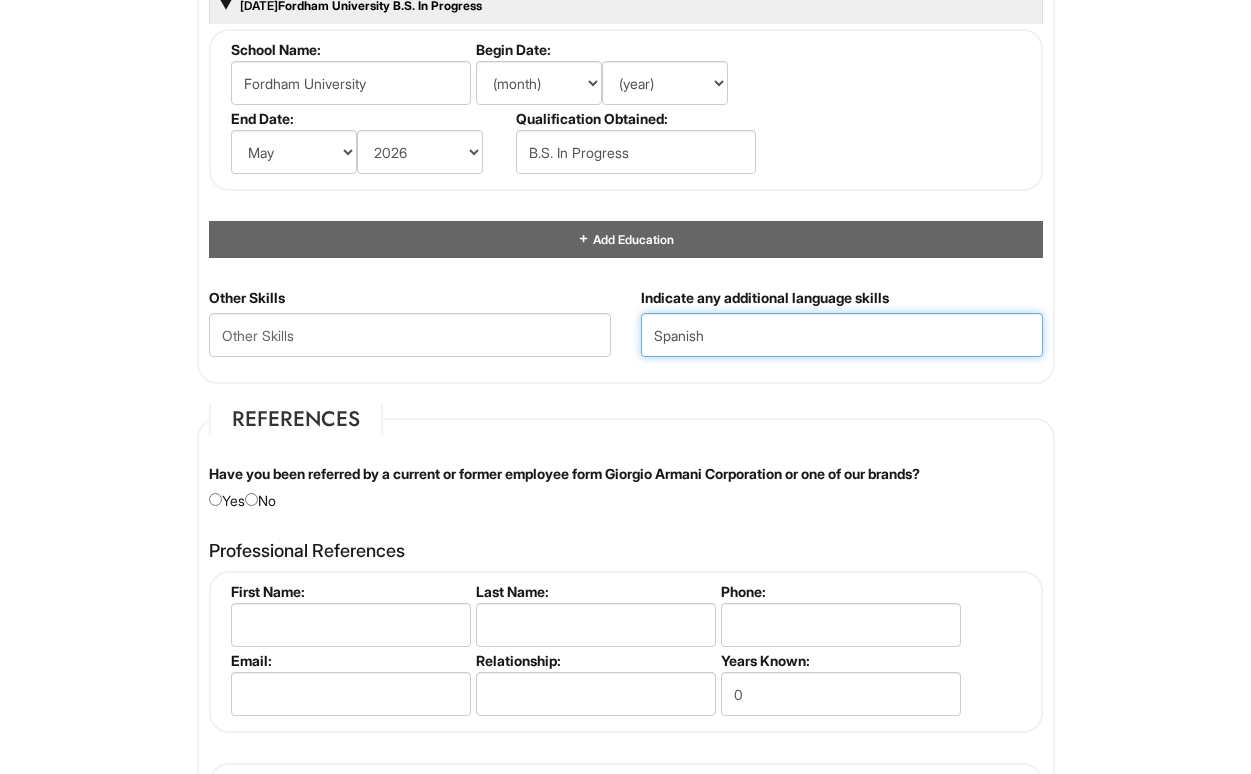 scroll, scrollTop: 1987, scrollLeft: 0, axis: vertical 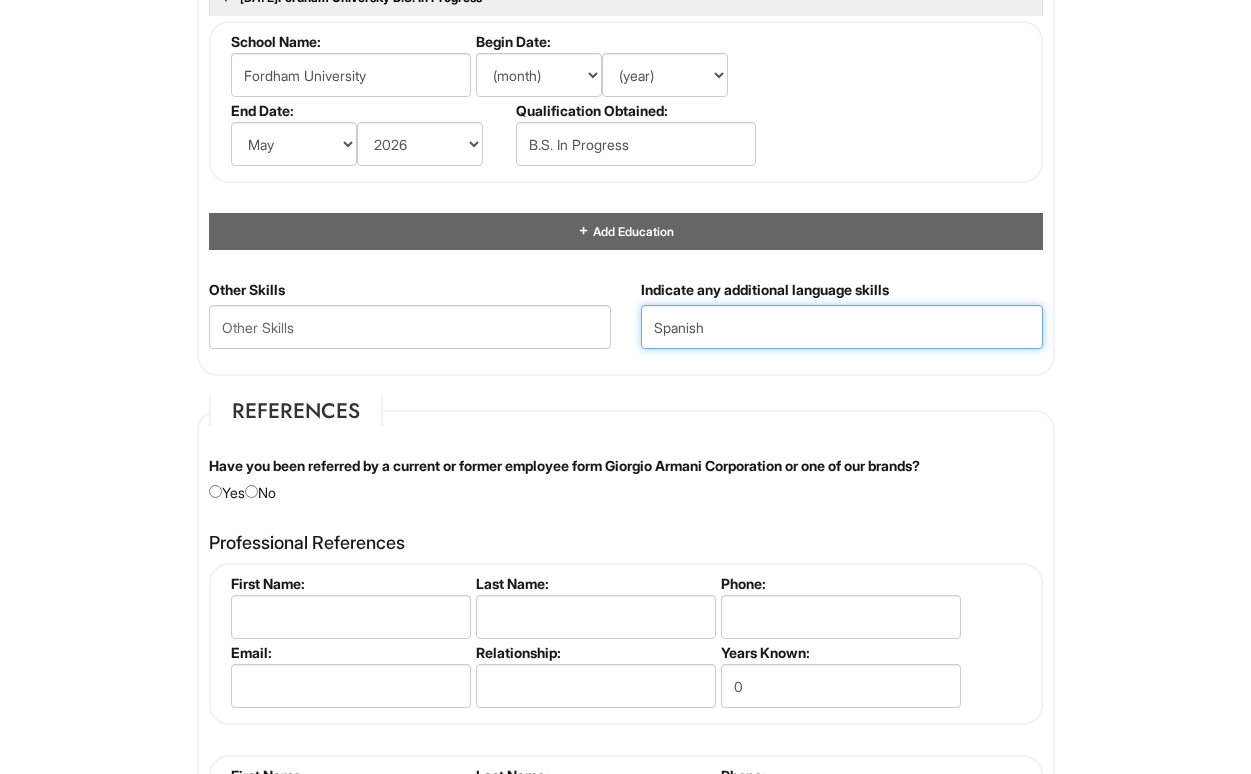 type on "Spanish" 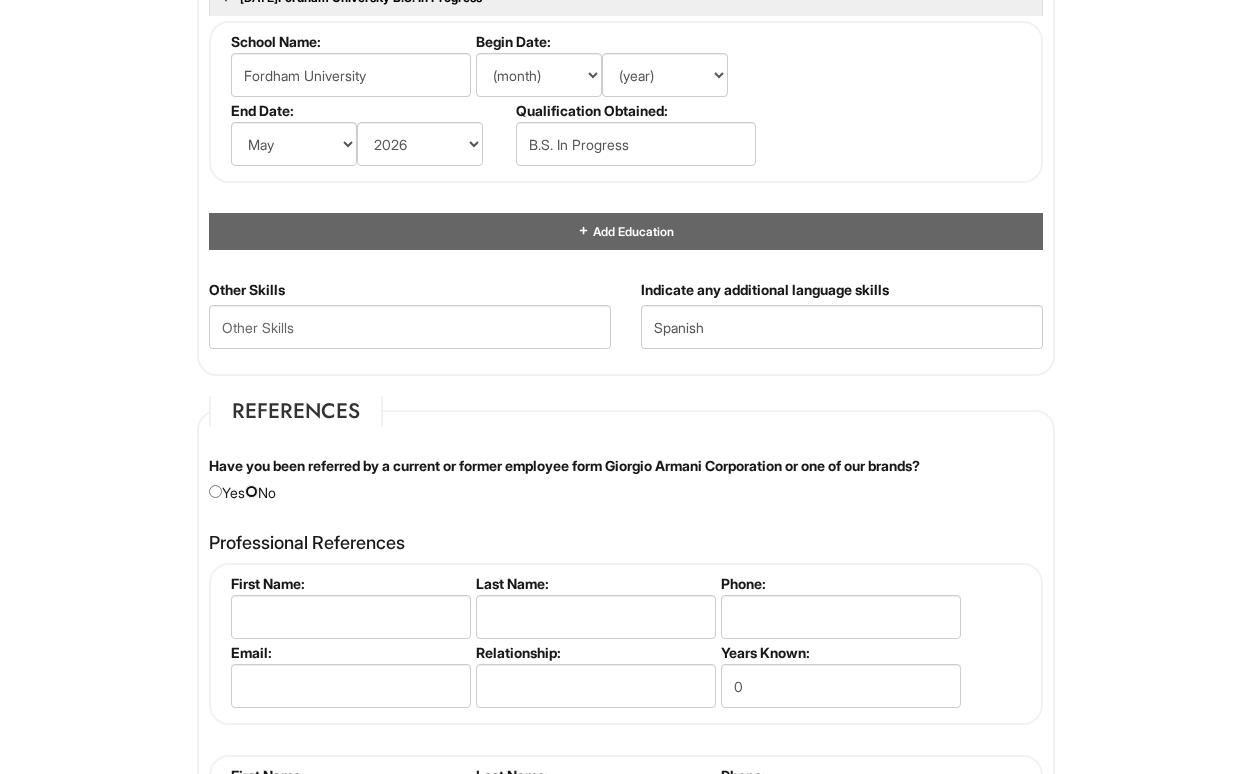 click at bounding box center (251, 491) 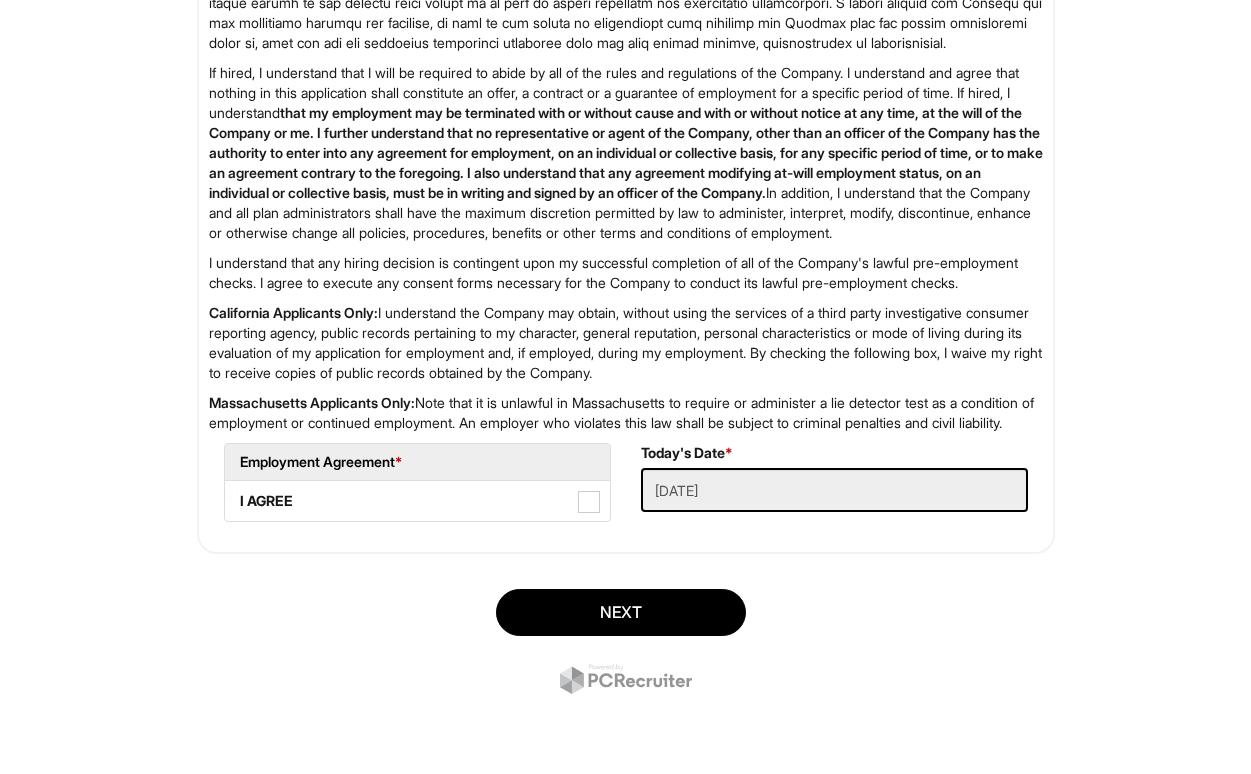 scroll, scrollTop: 3212, scrollLeft: 0, axis: vertical 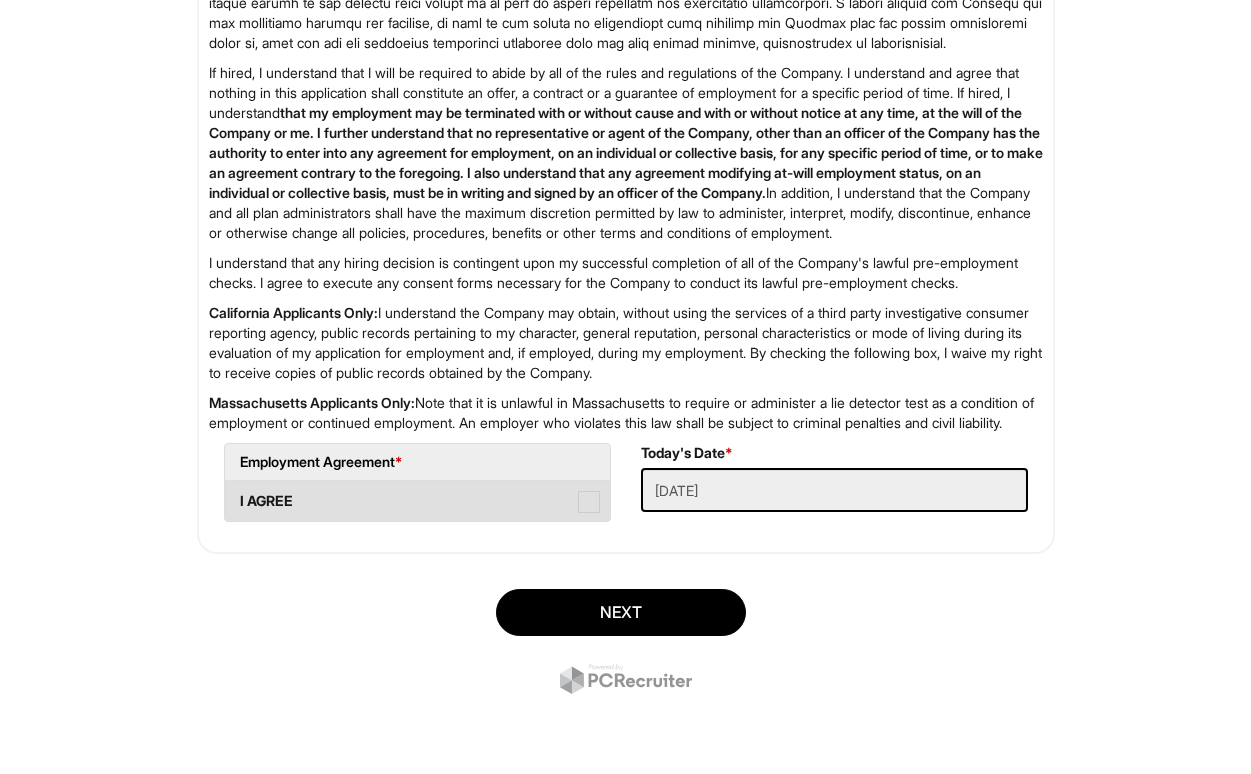 click on "I AGREE" at bounding box center (417, 501) 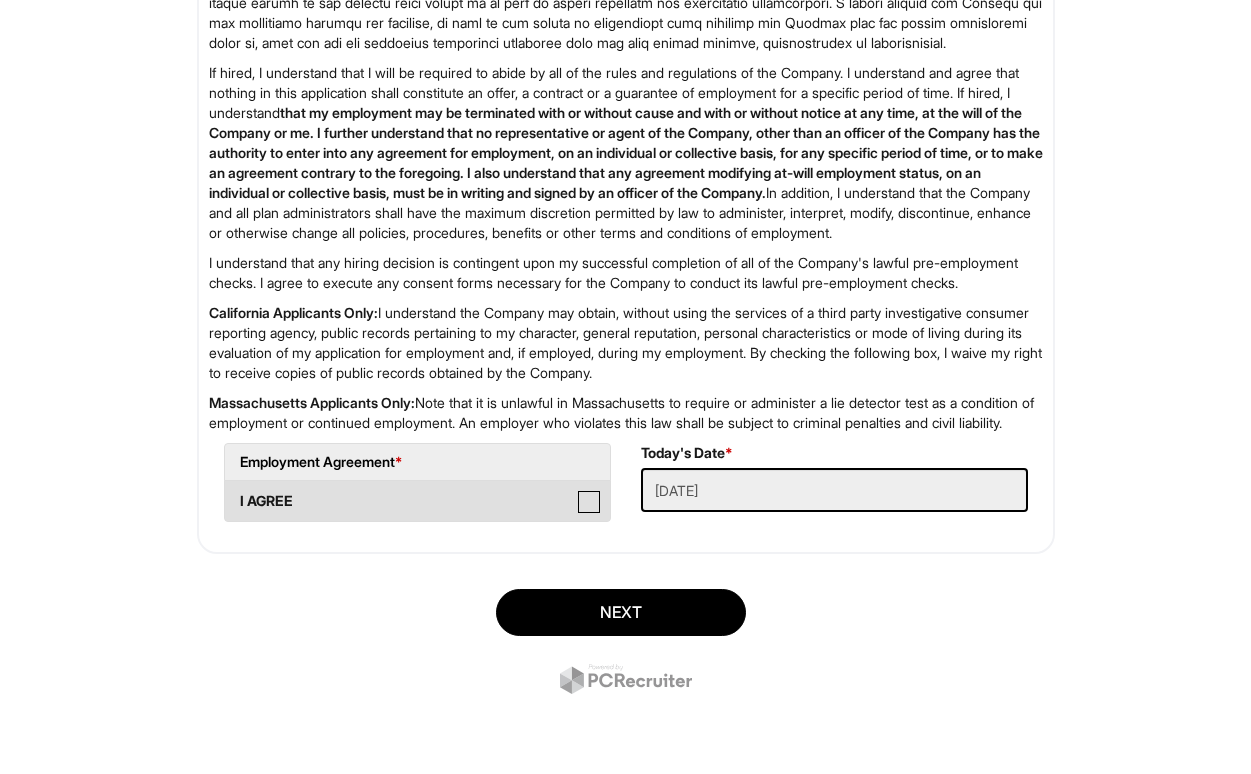 click on "I AGREE" at bounding box center (231, 491) 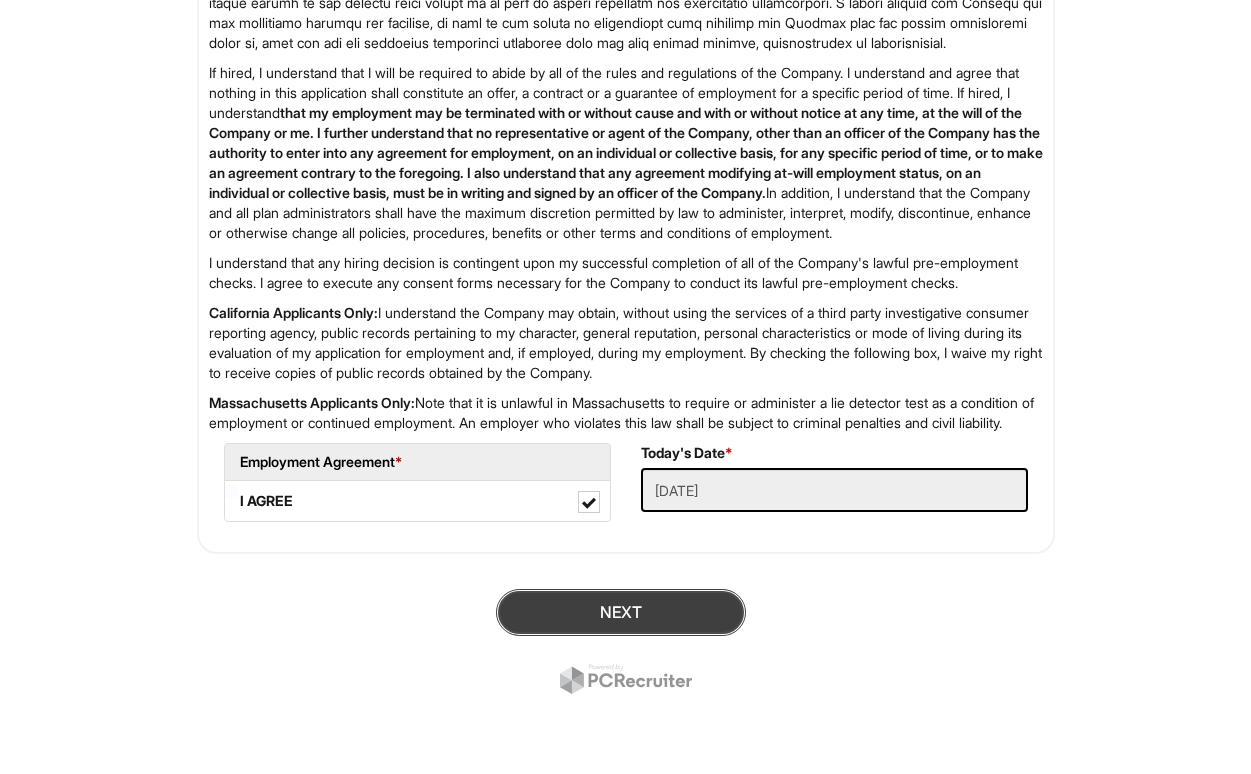 click on "Next" at bounding box center [621, 612] 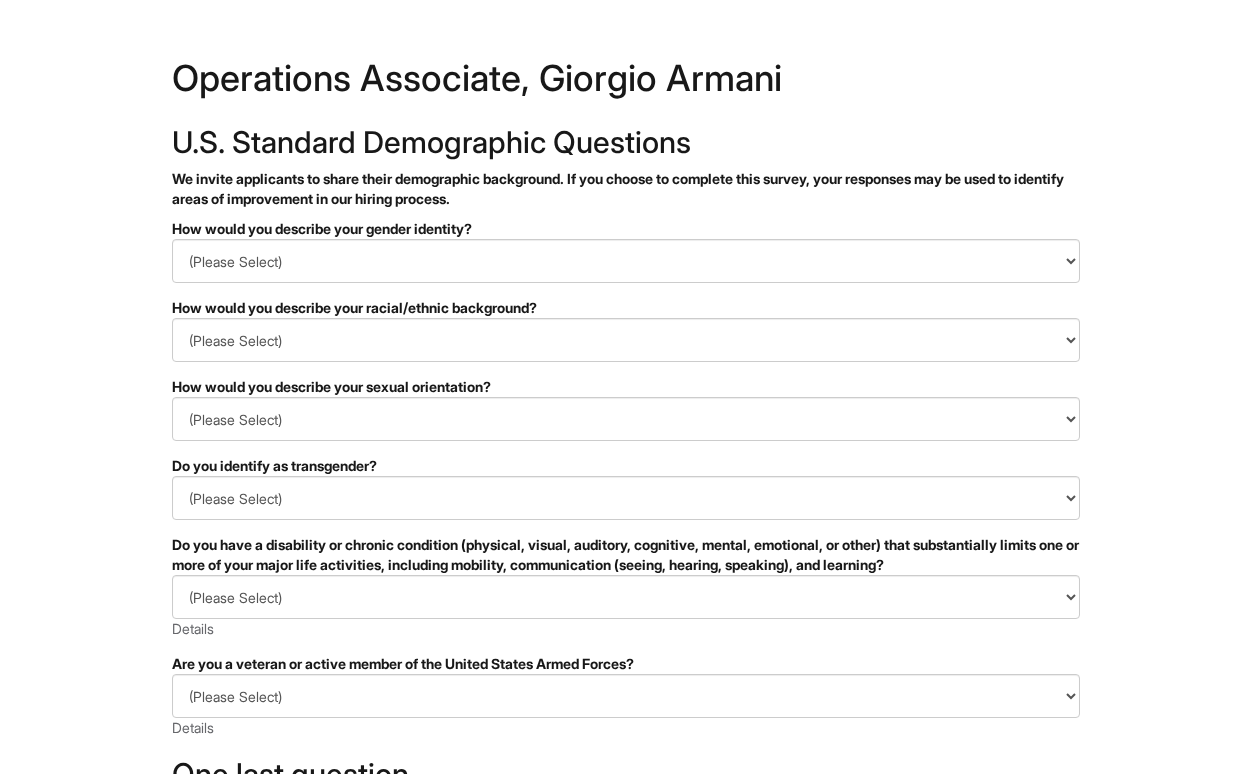 scroll, scrollTop: 0, scrollLeft: 0, axis: both 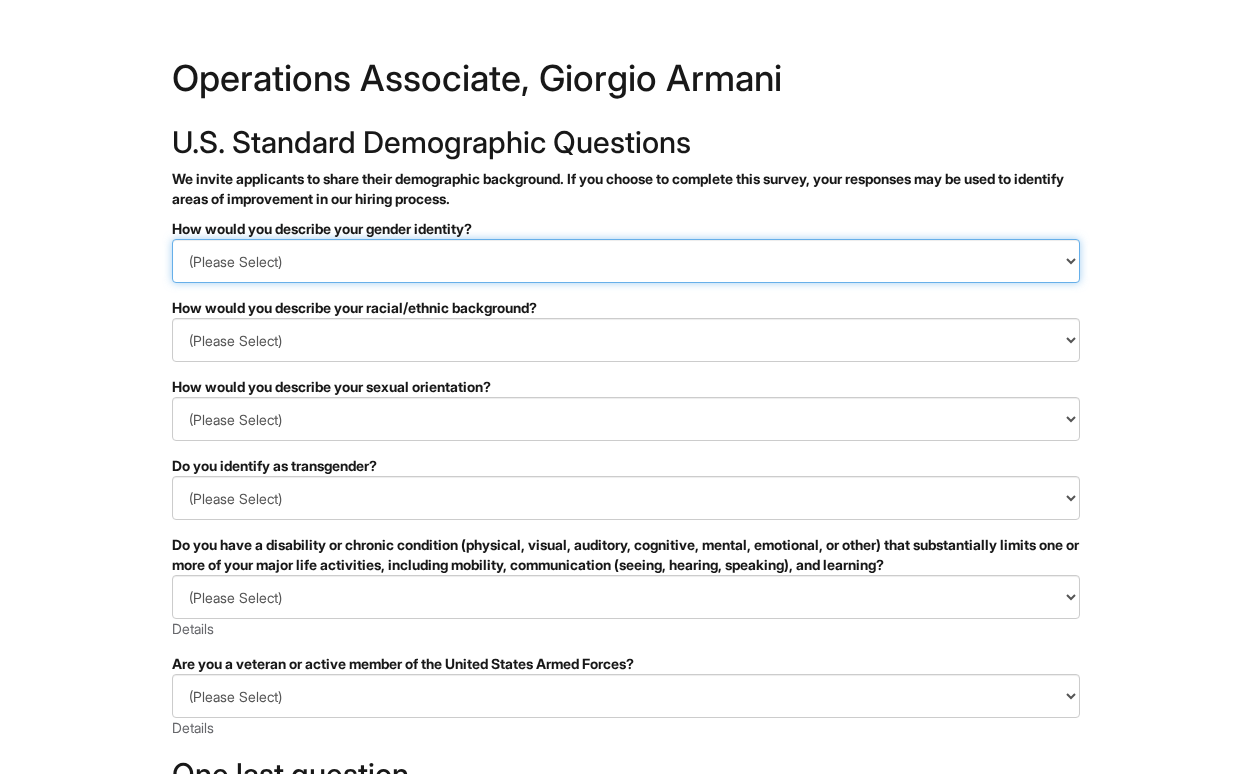 click on "(Please Select) Man Woman Non-binary I prefer to self-describe I don't wish to answer" at bounding box center (626, 261) 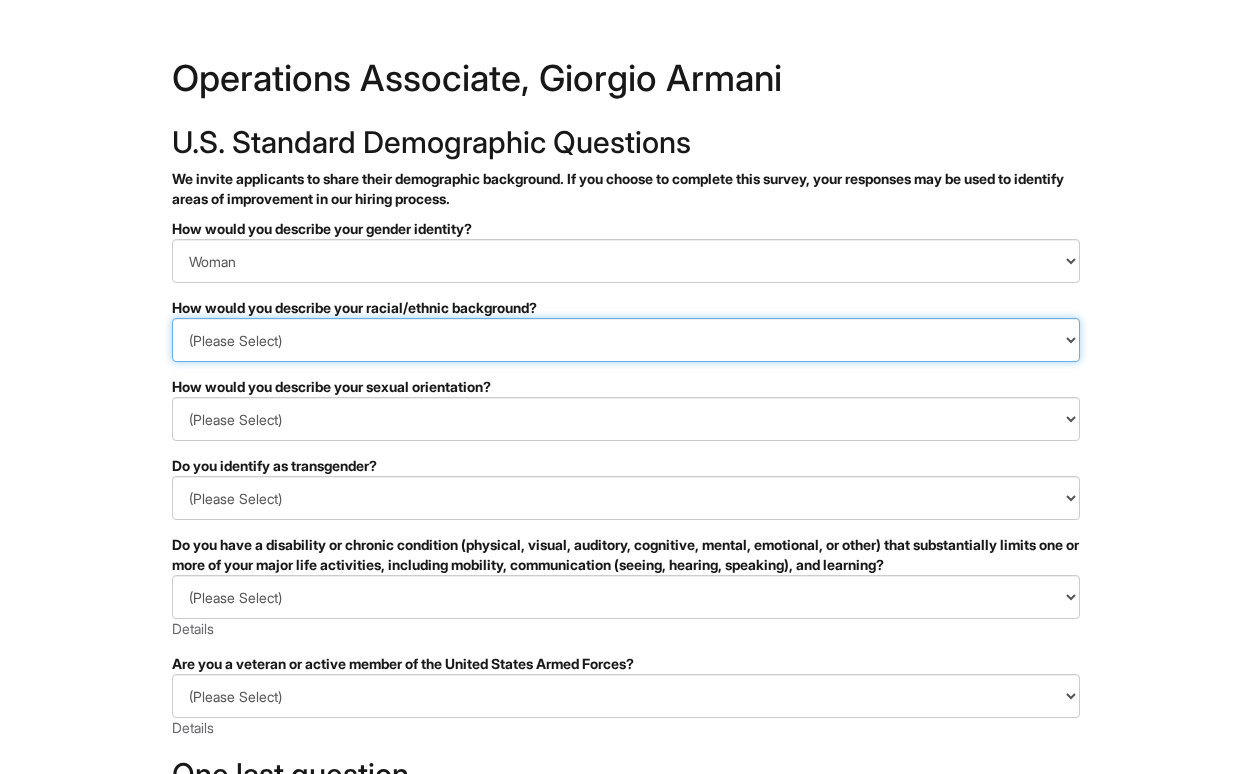 click on "(Please Select) Black or of African descent    East Asian    Hispanic, Latinx or of Spanish Origin    Indigenous, American Indian or Alaska Native    Middle Eastern or North African    Native Hawaiian or Pacific Islander    South Asian    Southeast Asian    White or European    I prefer to self-describe    I don't wish to answer" at bounding box center (626, 340) 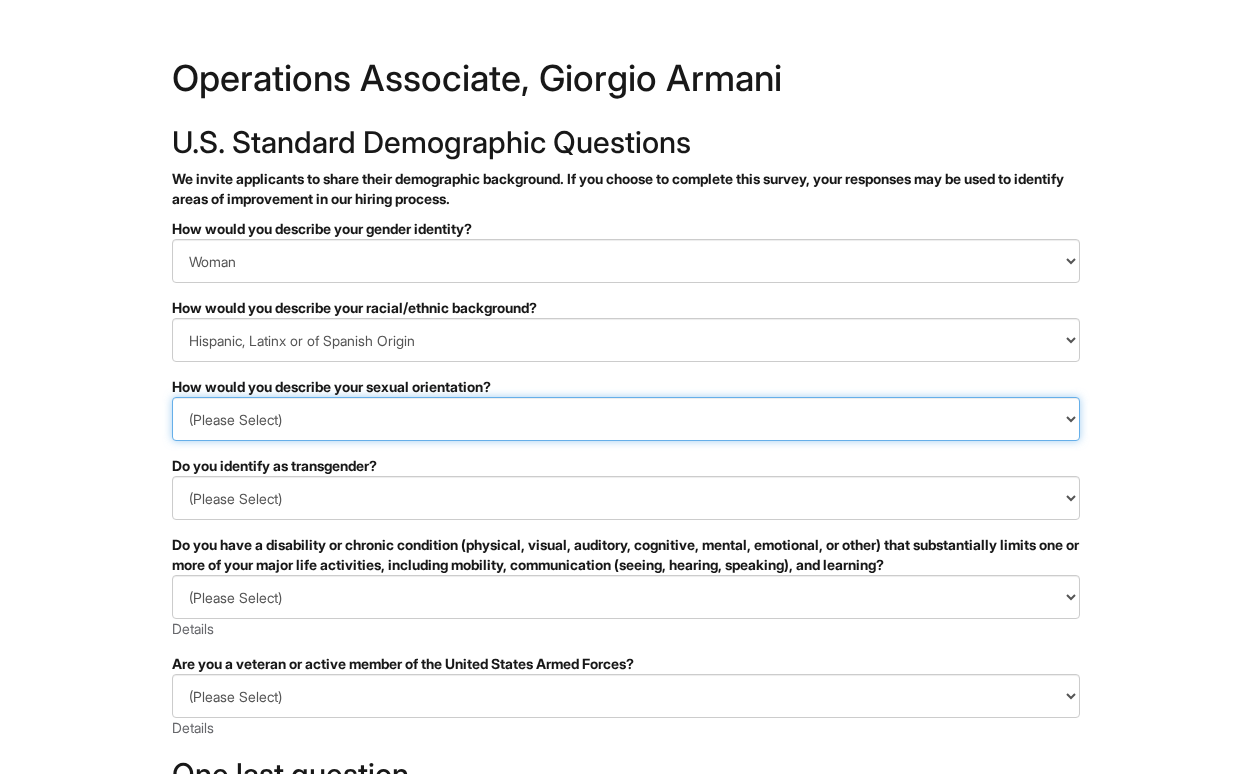click on "(Please Select) Asexual Bisexual and/or pansexual Gay Heterosexual Lesbian Queer I prefer to self-describe I don't wish to answer" at bounding box center [626, 419] 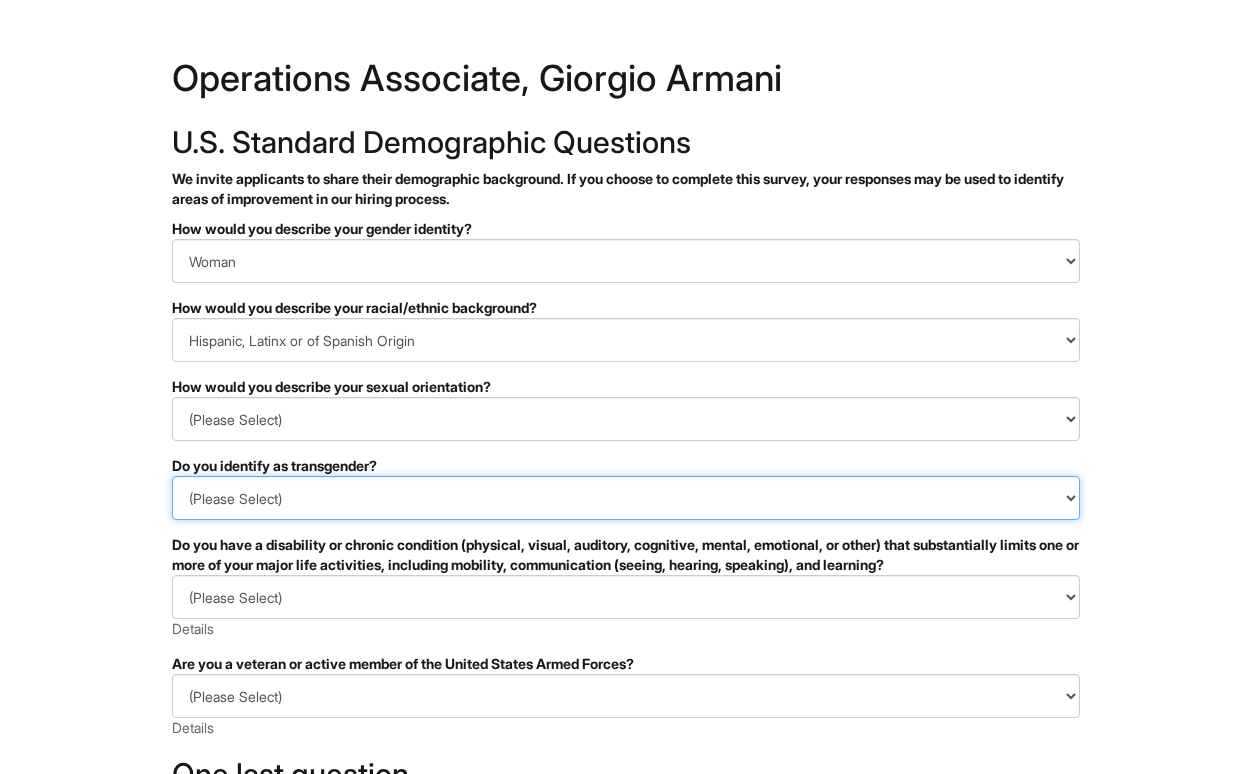 click on "(Please Select) Yes No I prefer to self-describe I don't wish to answer" at bounding box center (626, 498) 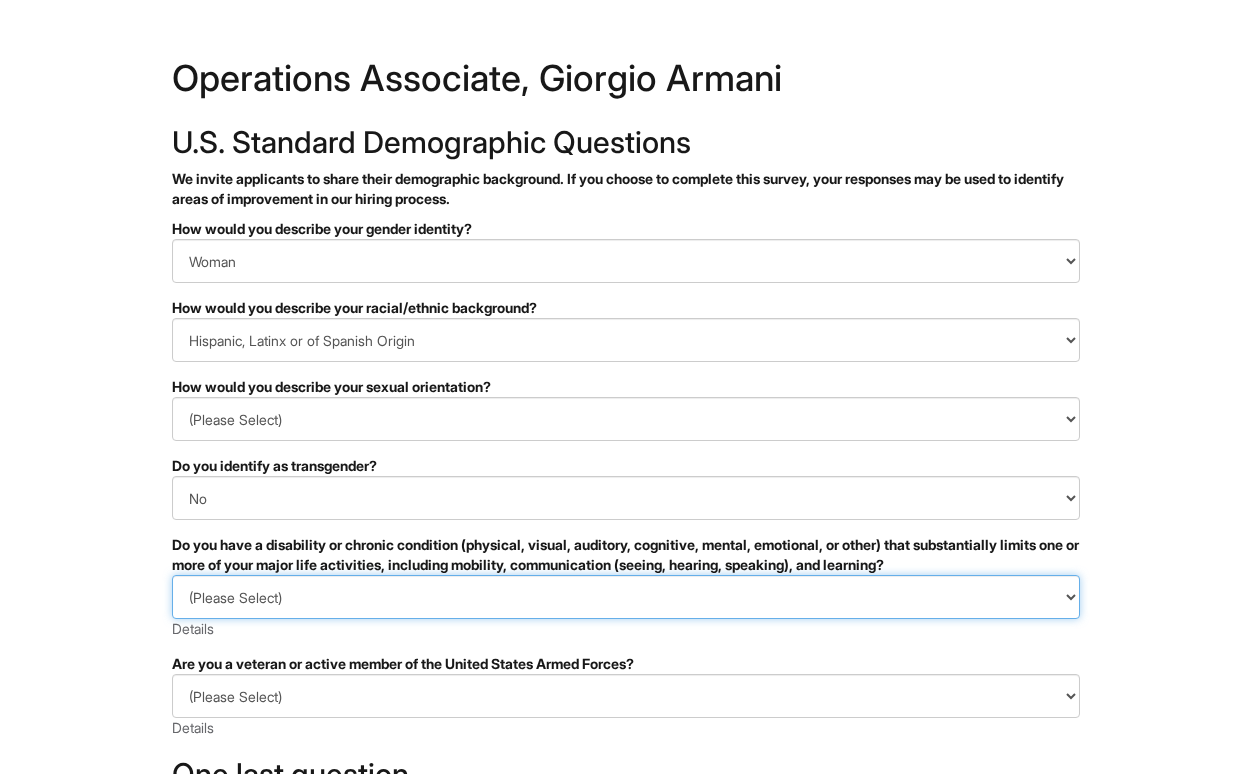 click on "(Please Select) YES, I HAVE A DISABILITY (or previously had a disability) NO, I DON'T HAVE A DISABILITY I DON'T WISH TO ANSWER" at bounding box center [626, 597] 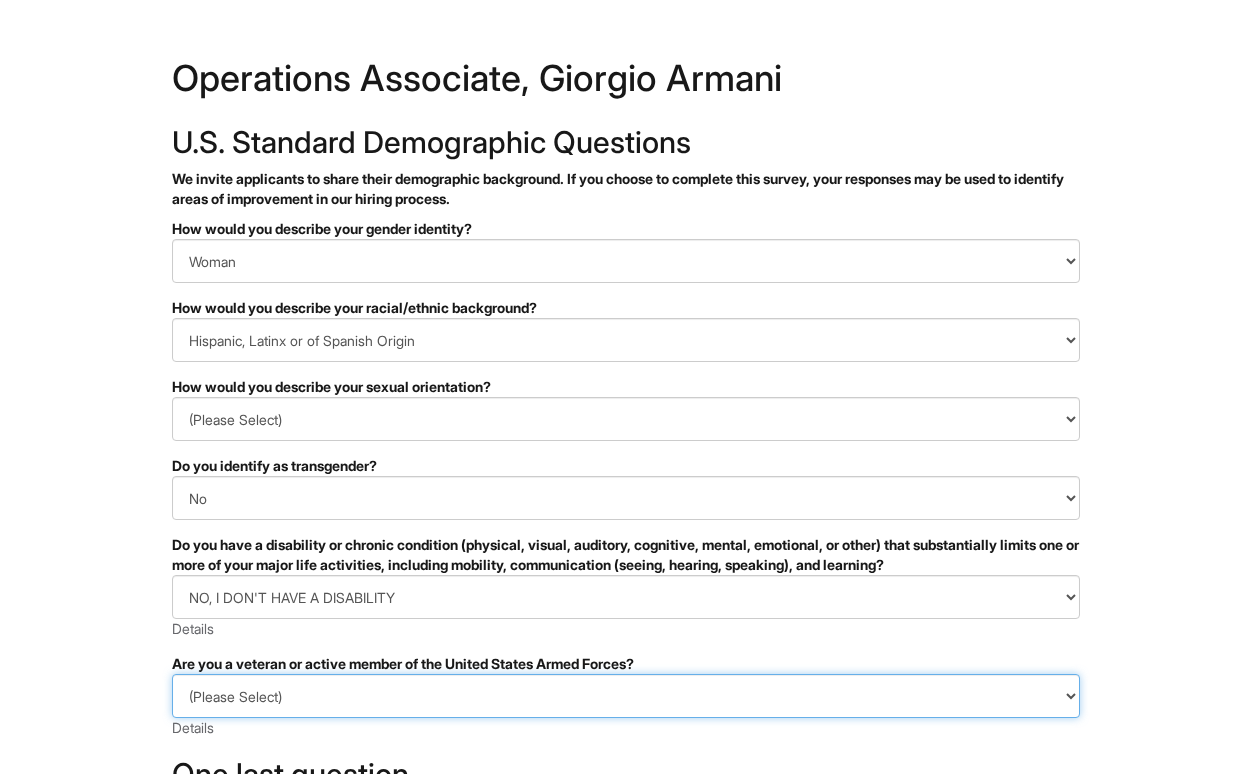 click on "(Please Select) I IDENTIFY AS ONE OR MORE OF THE CLASSIFICATIONS OF PROTECTED VETERANS LISTED I AM NOT A PROTECTED VETERAN I PREFER NOT TO ANSWER" at bounding box center (626, 696) 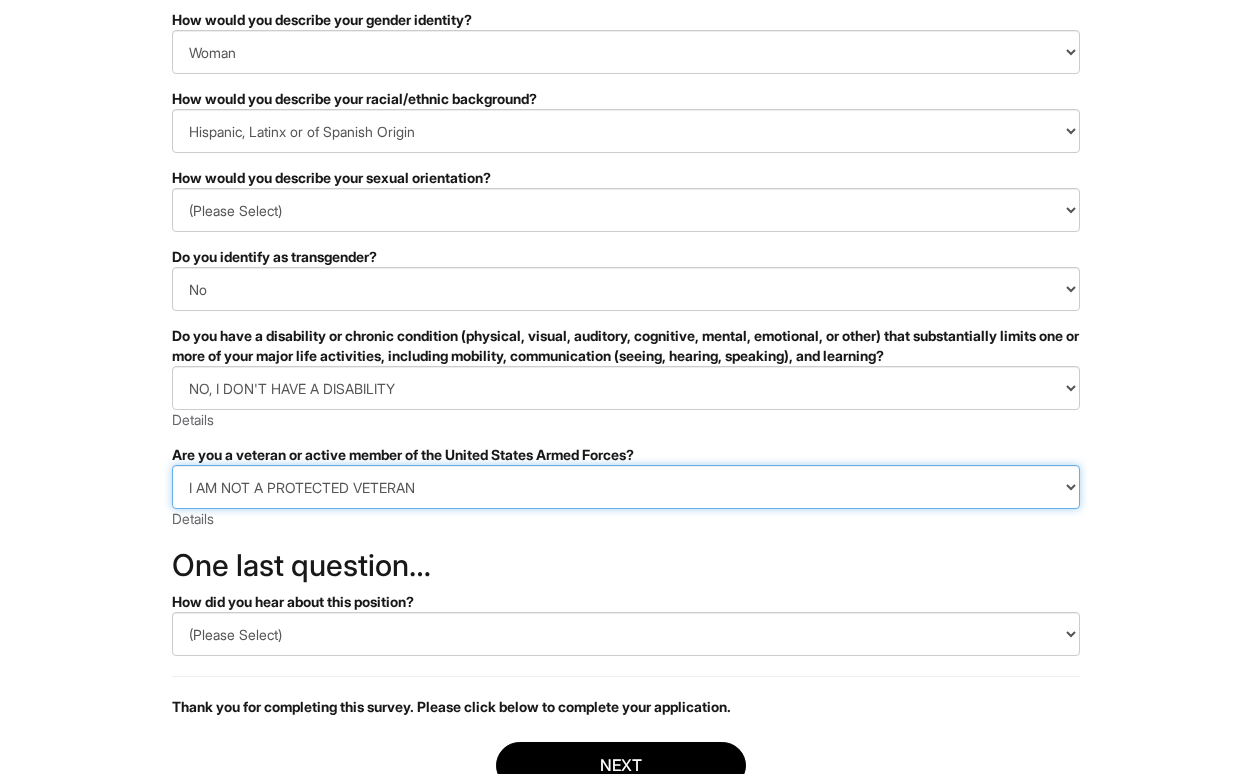scroll, scrollTop: 271, scrollLeft: 0, axis: vertical 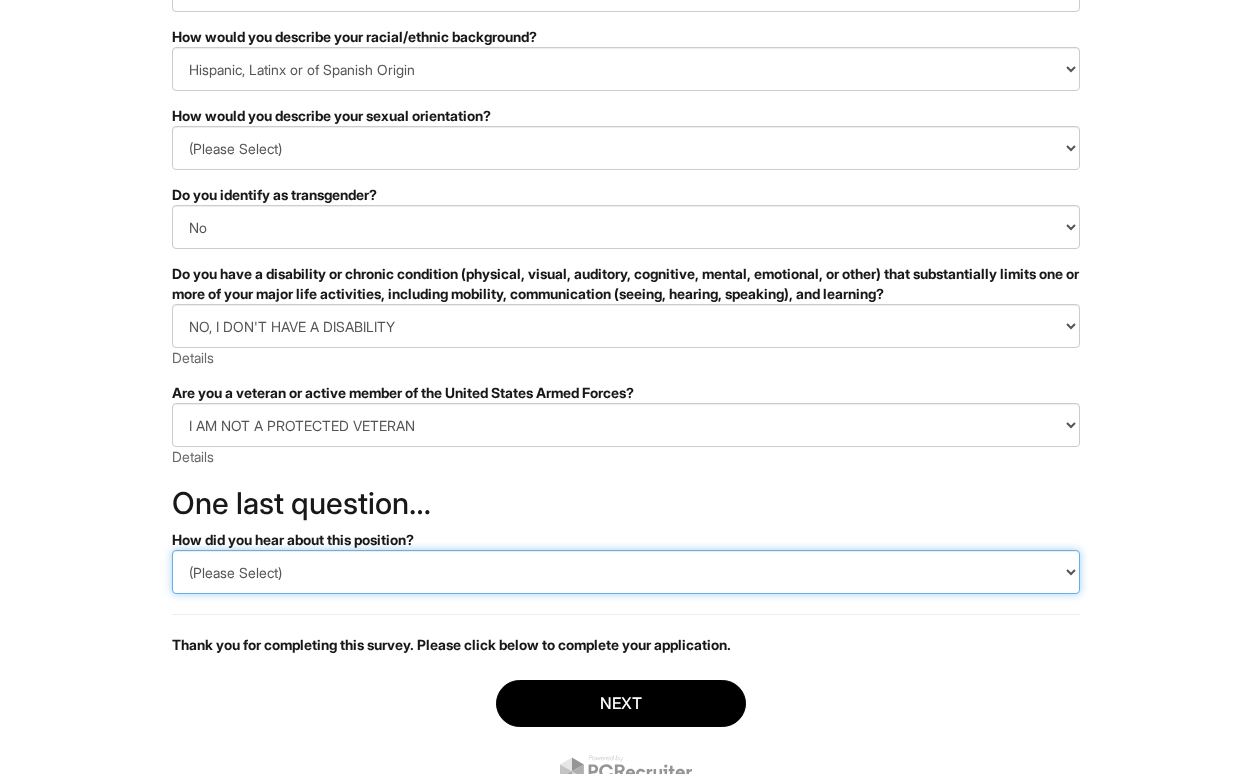 click on "(Please Select) CareerBuilder Indeed LinkedIn Monster Referral Other" at bounding box center [626, 572] 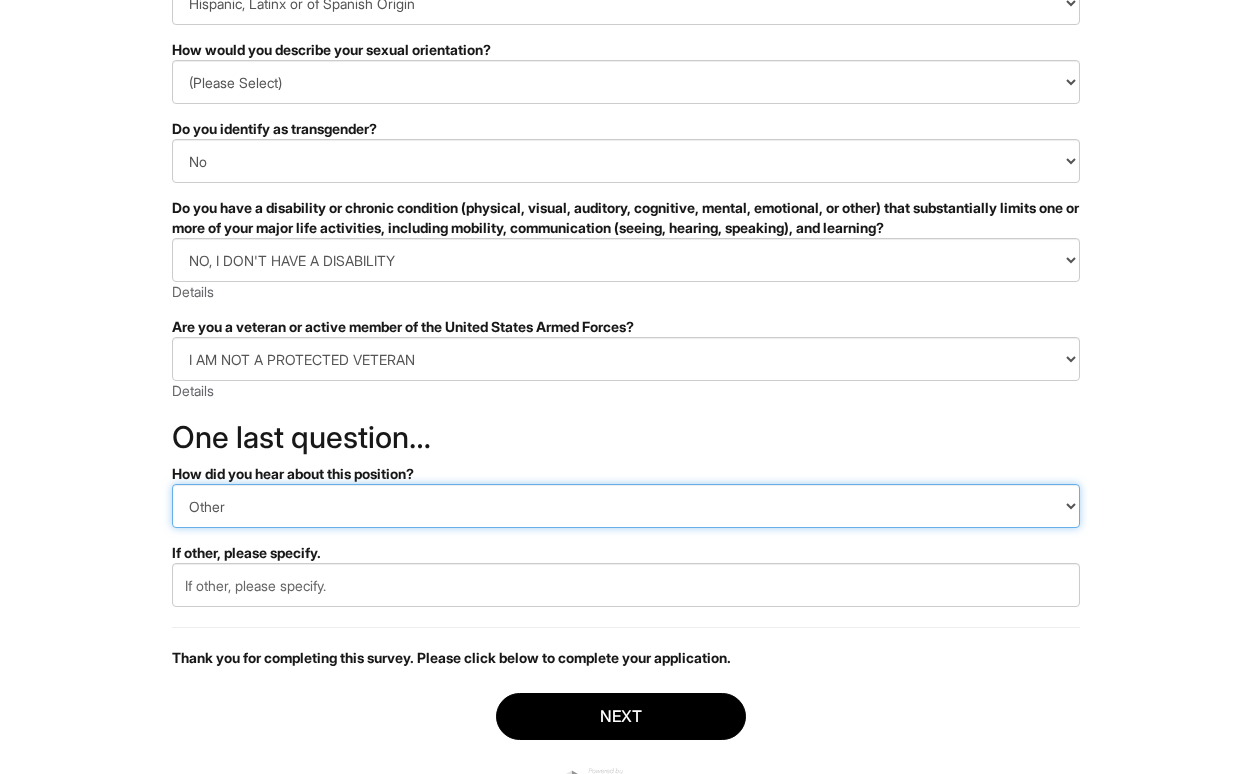 scroll, scrollTop: 373, scrollLeft: 0, axis: vertical 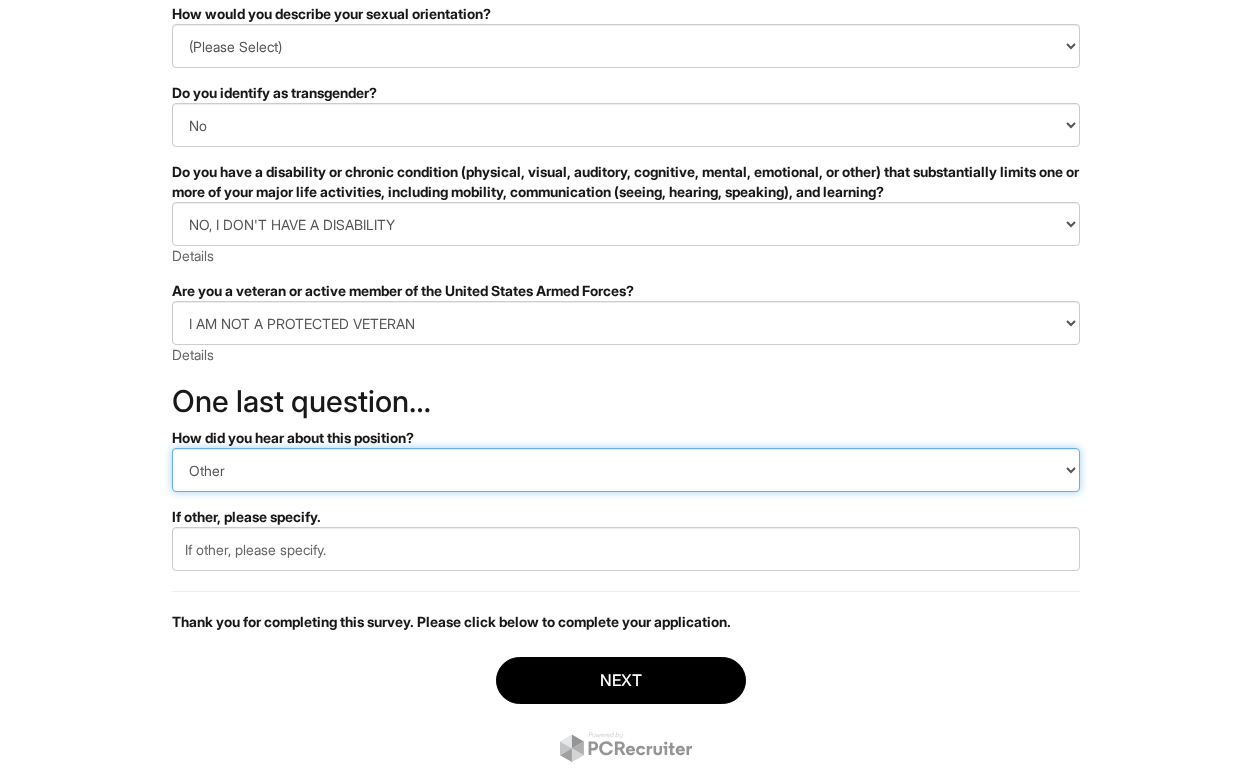 click on "(Please Select) CareerBuilder Indeed LinkedIn Monster Referral Other" at bounding box center [626, 470] 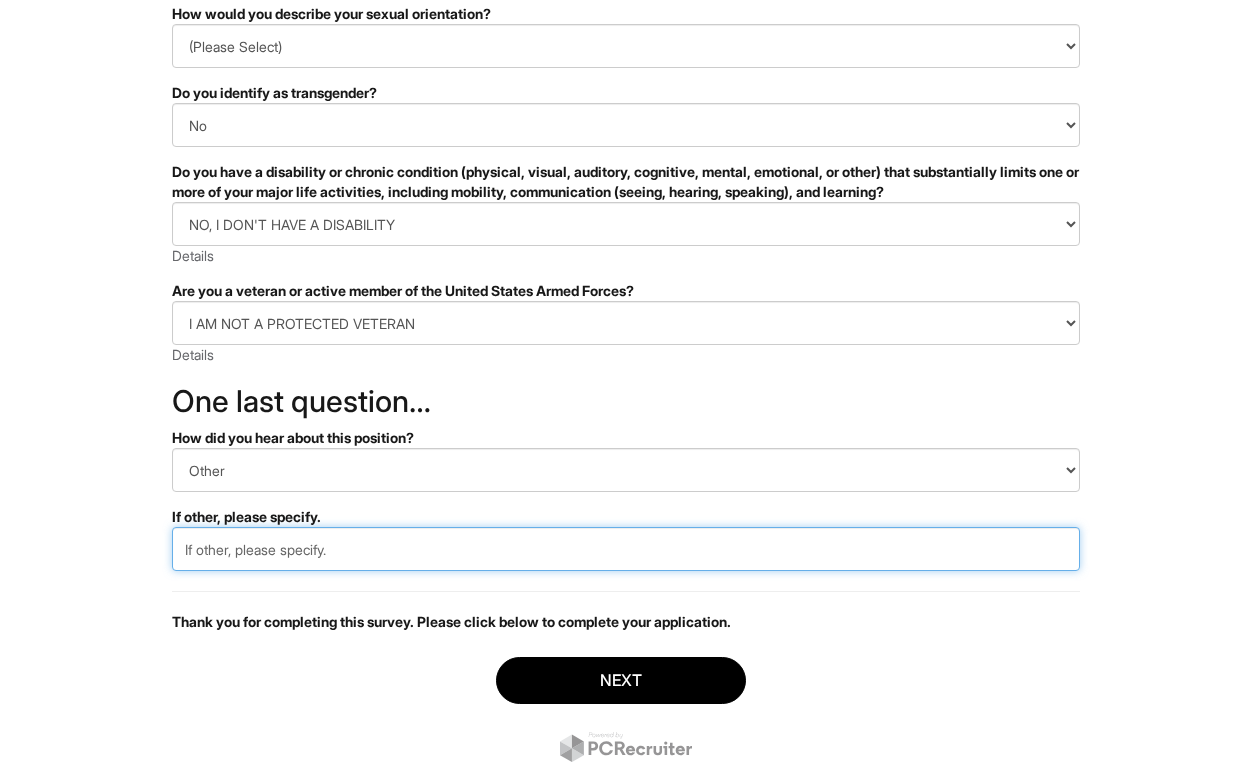 drag, startPoint x: 331, startPoint y: 543, endPoint x: 346, endPoint y: 554, distance: 18.601076 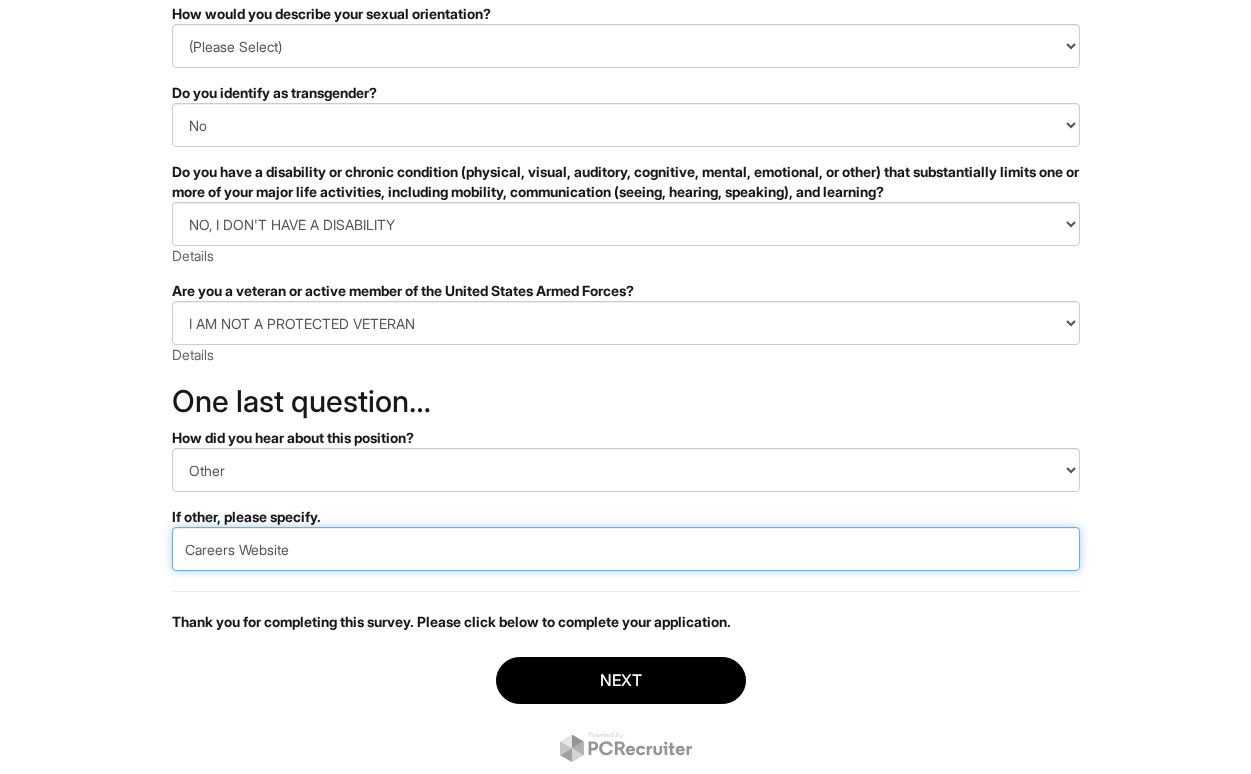 type on "Careers Website" 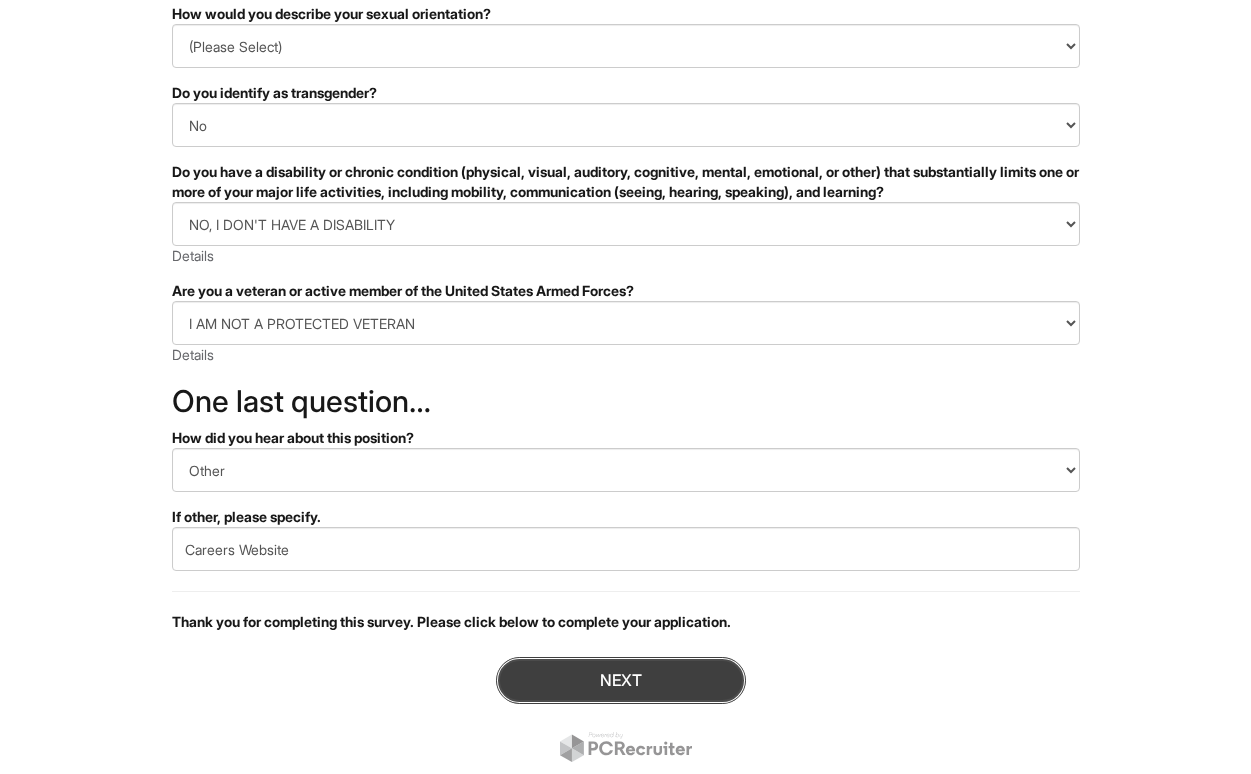 click on "Next" at bounding box center (621, 680) 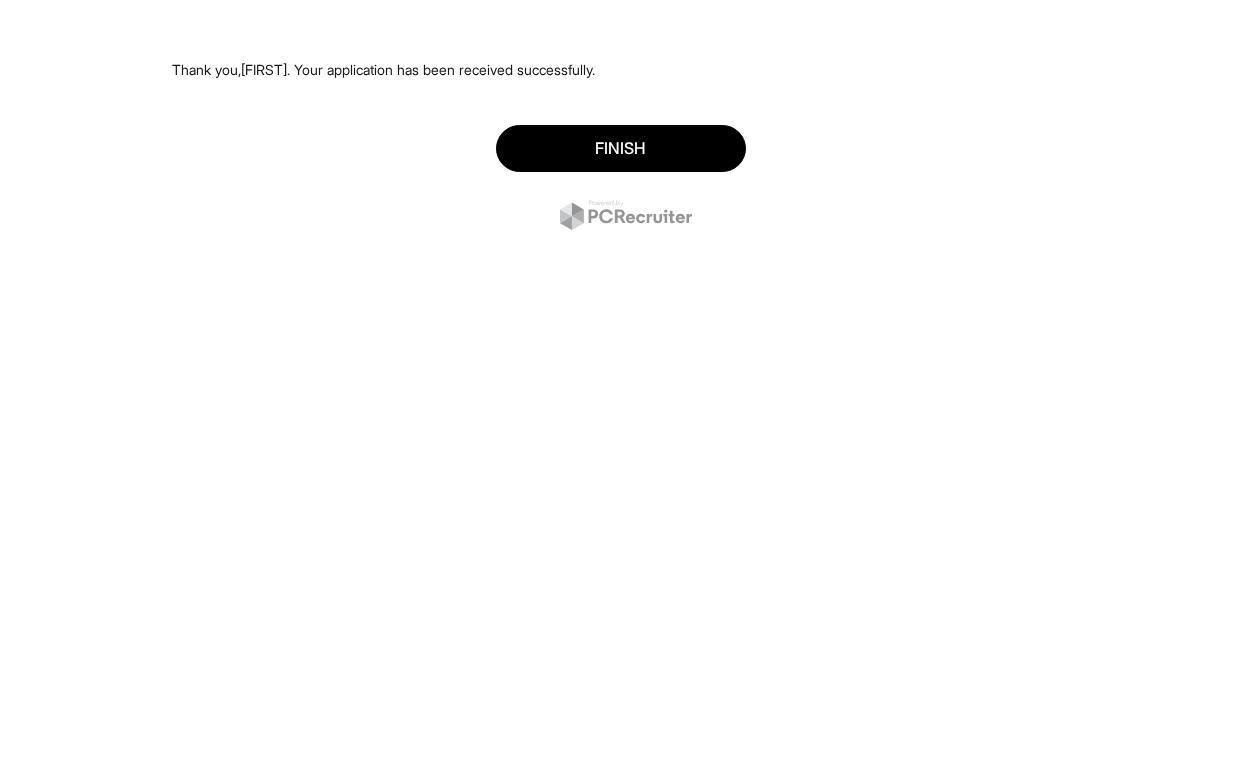 scroll, scrollTop: 0, scrollLeft: 0, axis: both 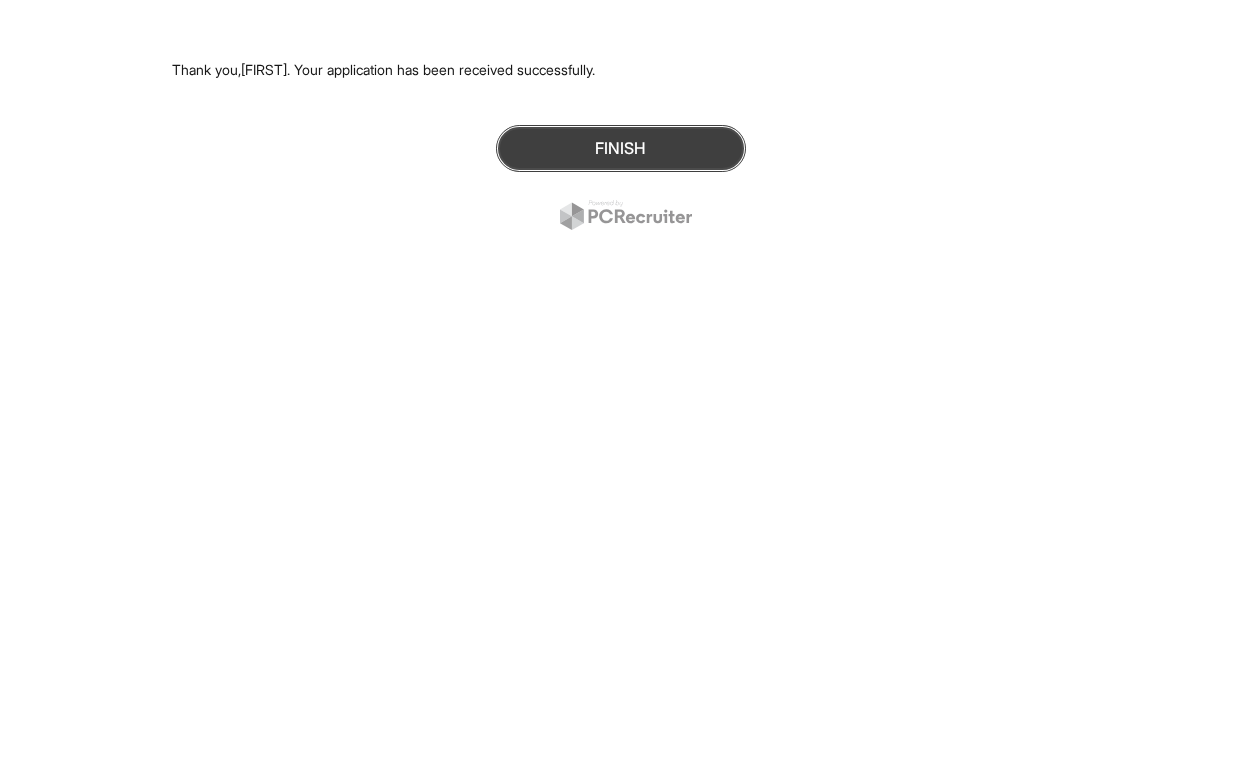 drag, startPoint x: 0, startPoint y: 0, endPoint x: 617, endPoint y: 143, distance: 633.35455 